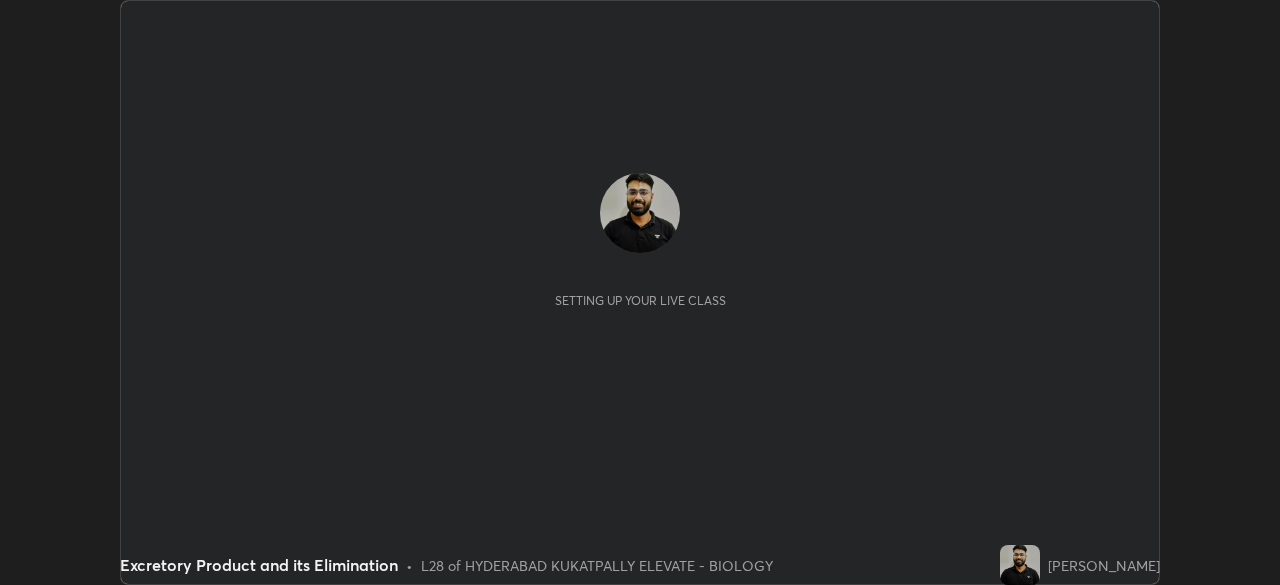 scroll, scrollTop: 0, scrollLeft: 0, axis: both 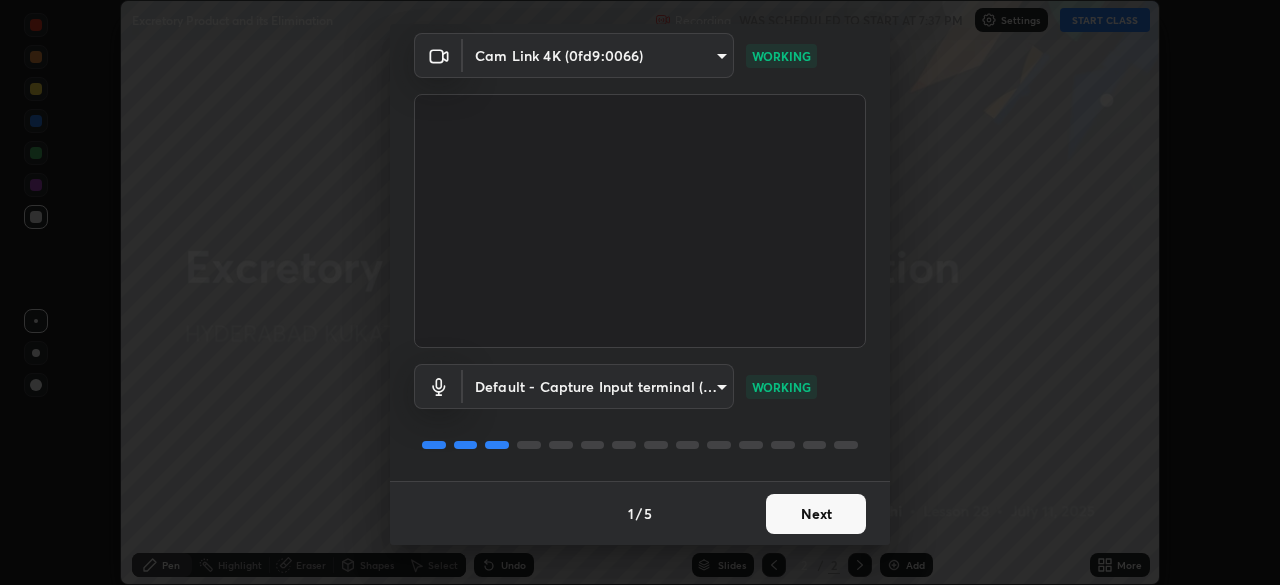 click on "Next" at bounding box center (816, 514) 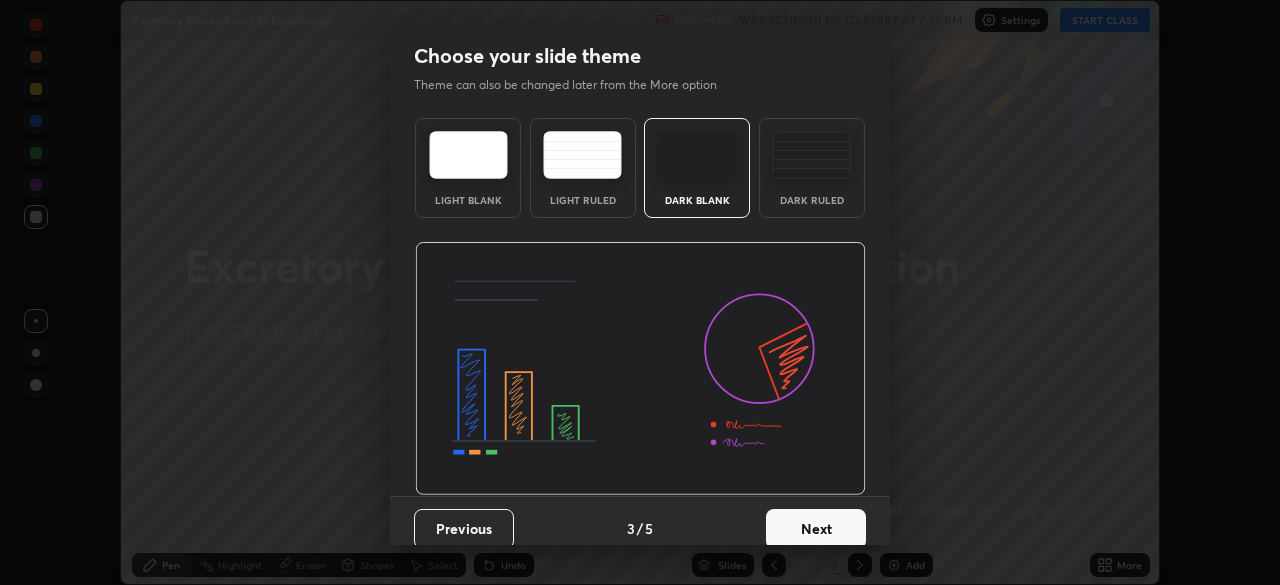 click on "Next" at bounding box center (816, 529) 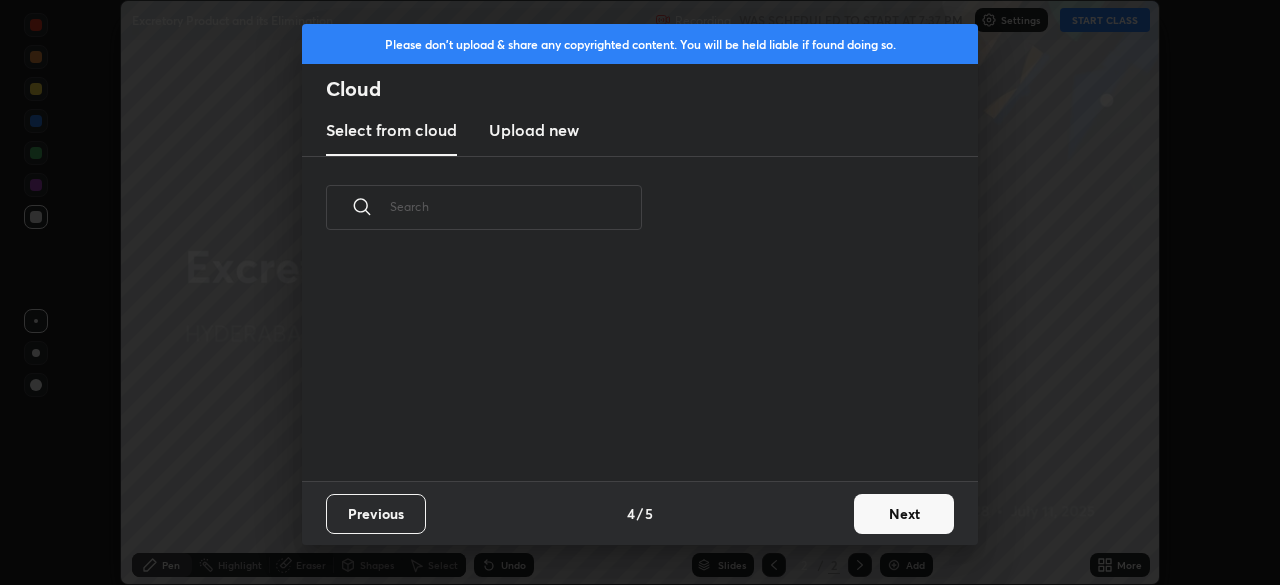 click on "Next" at bounding box center [904, 514] 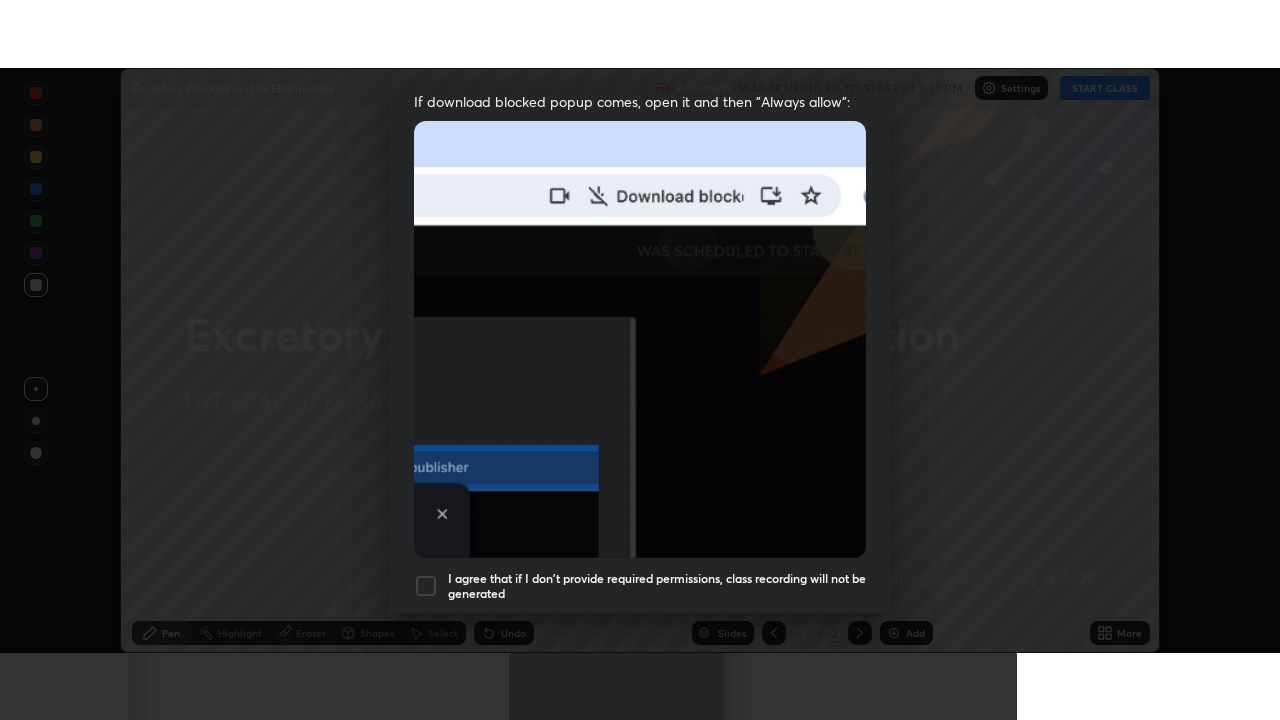scroll, scrollTop: 479, scrollLeft: 0, axis: vertical 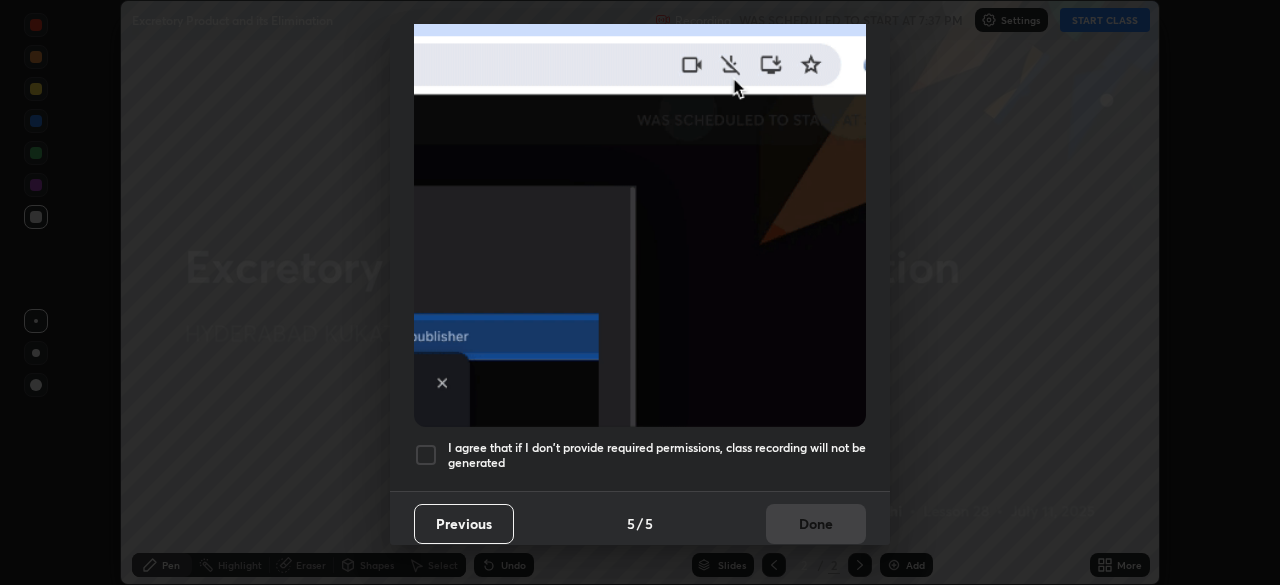 click at bounding box center (426, 455) 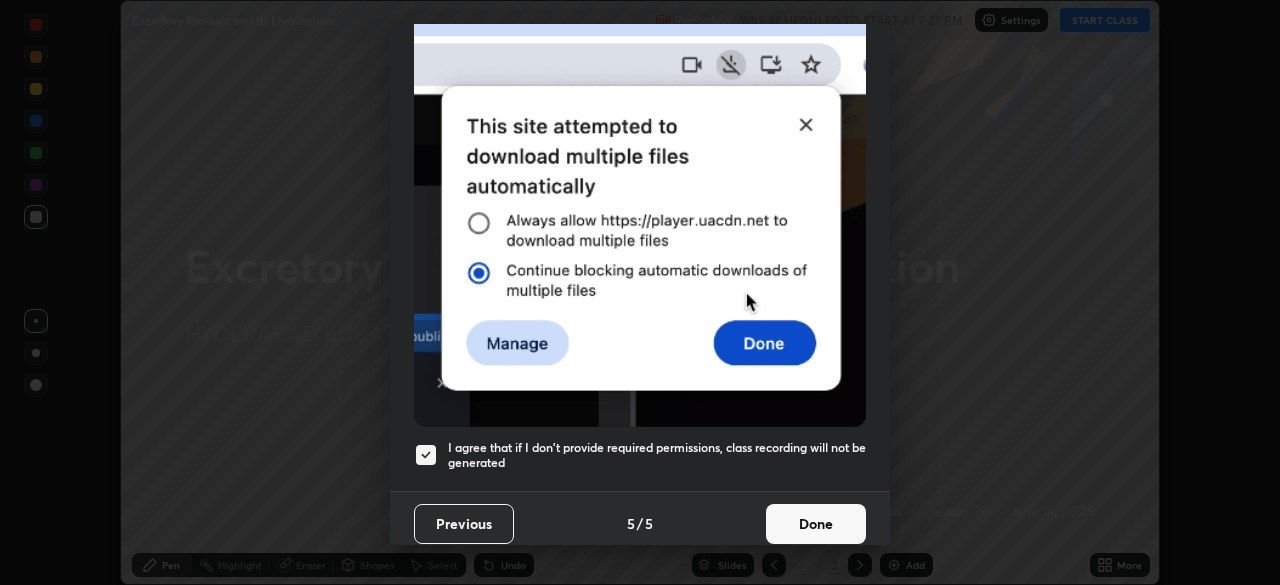 click on "Done" at bounding box center (816, 524) 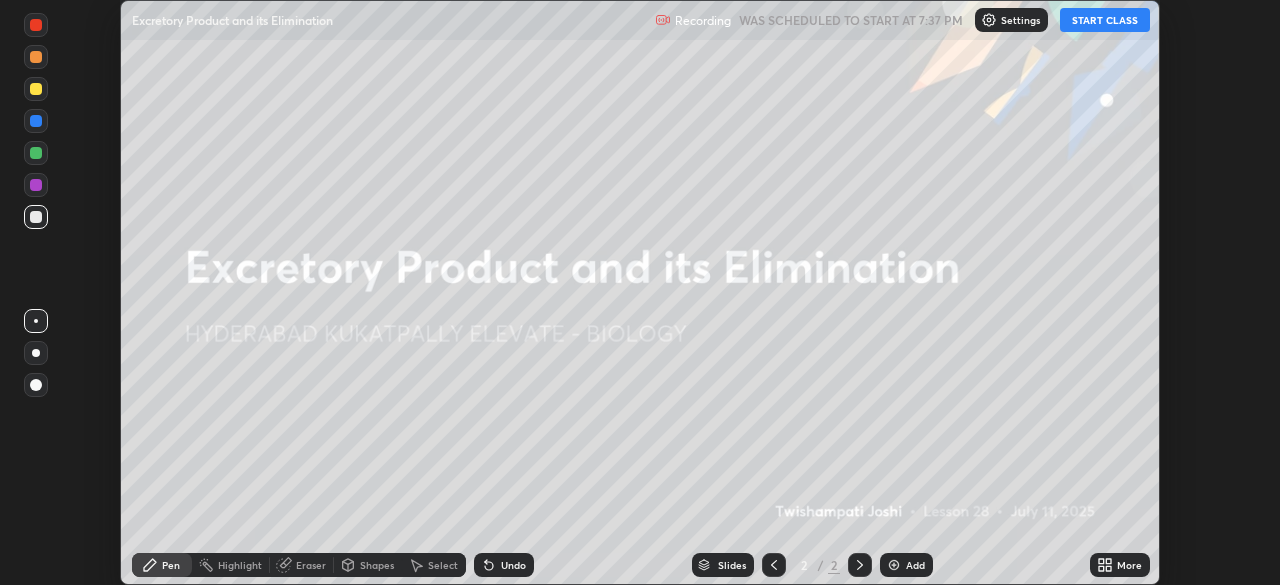 click on "START CLASS" at bounding box center [1105, 20] 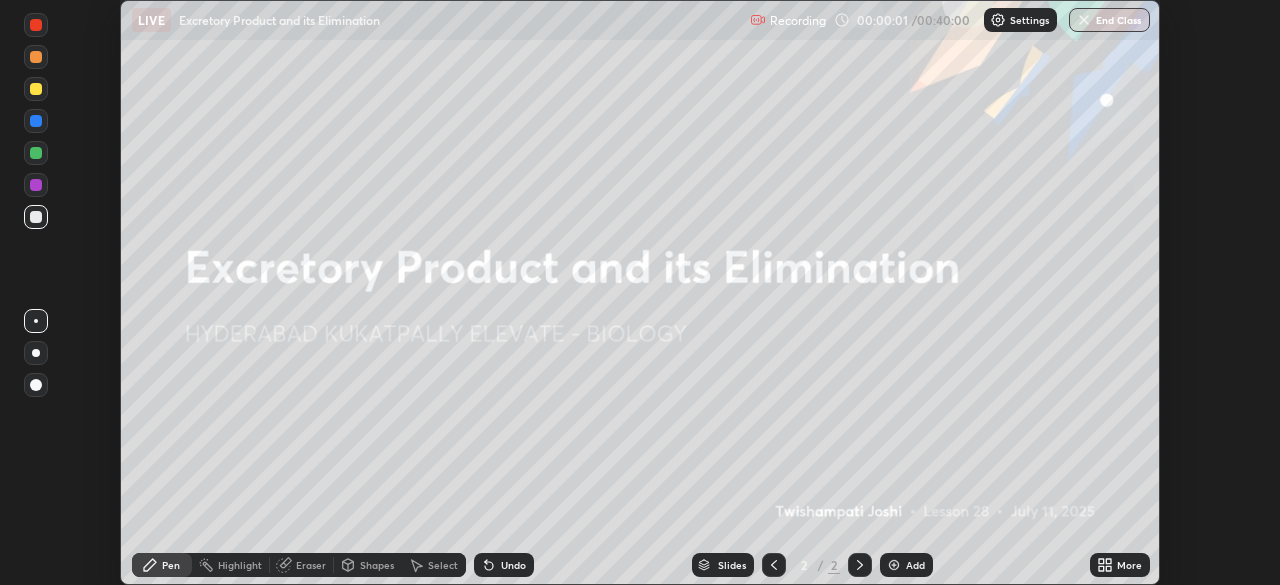 click on "More" at bounding box center [1129, 565] 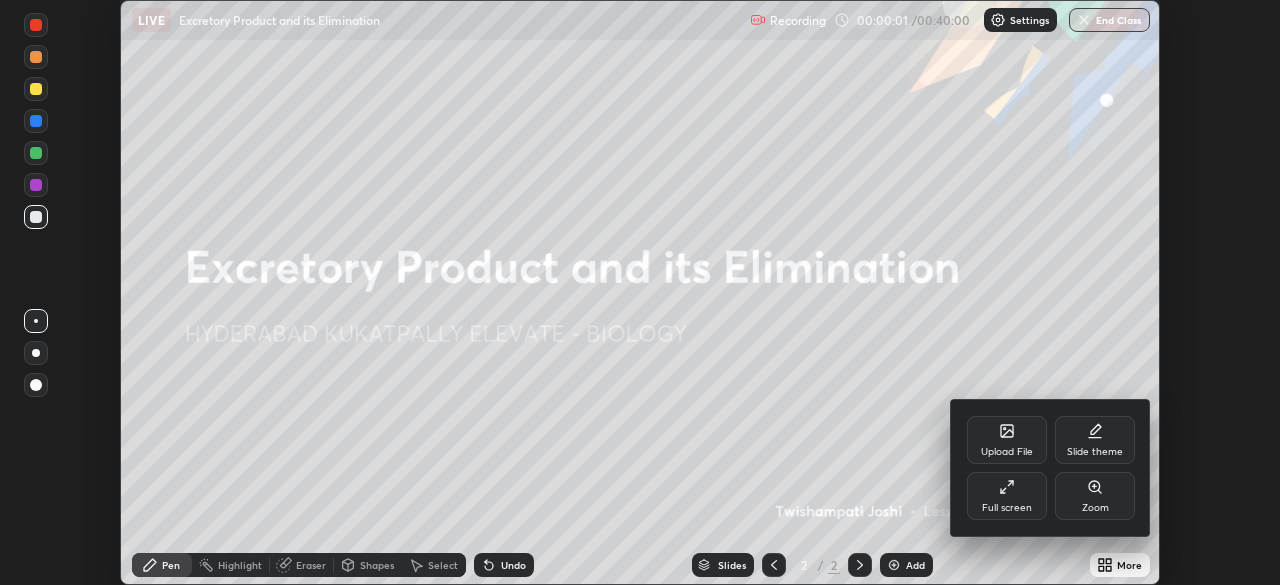 click on "Full screen" at bounding box center (1007, 496) 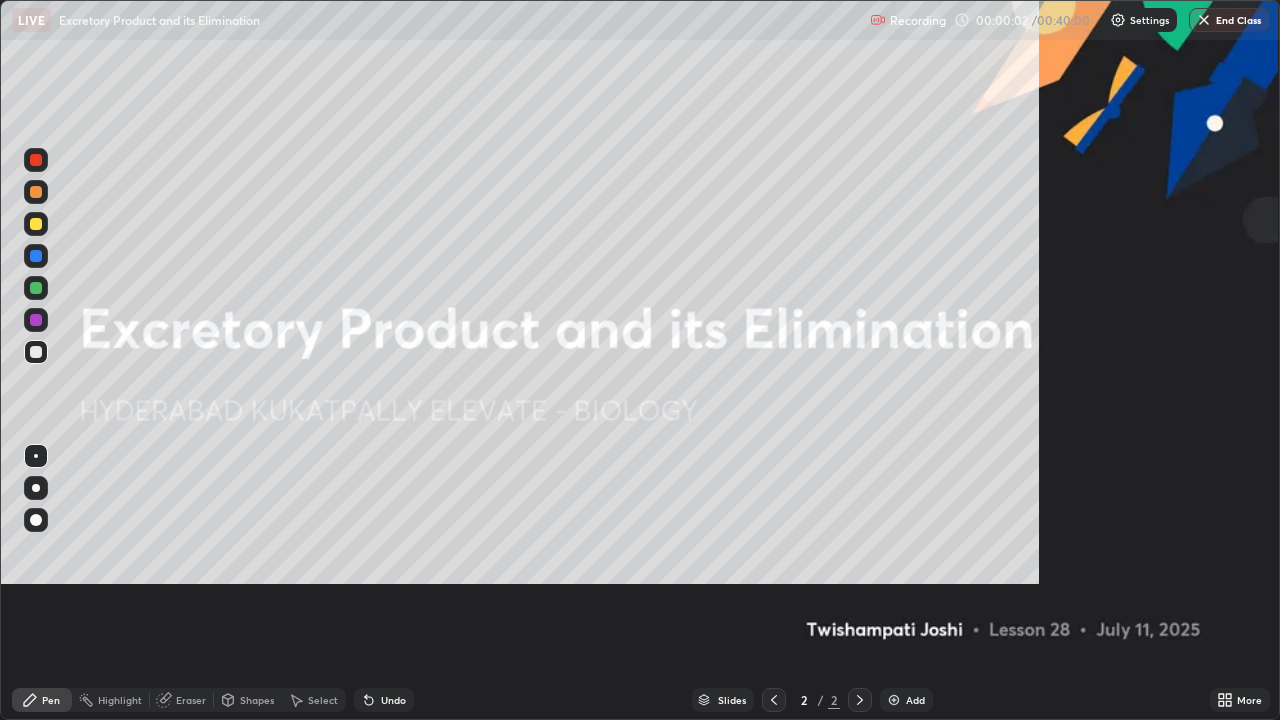 scroll, scrollTop: 99280, scrollLeft: 98720, axis: both 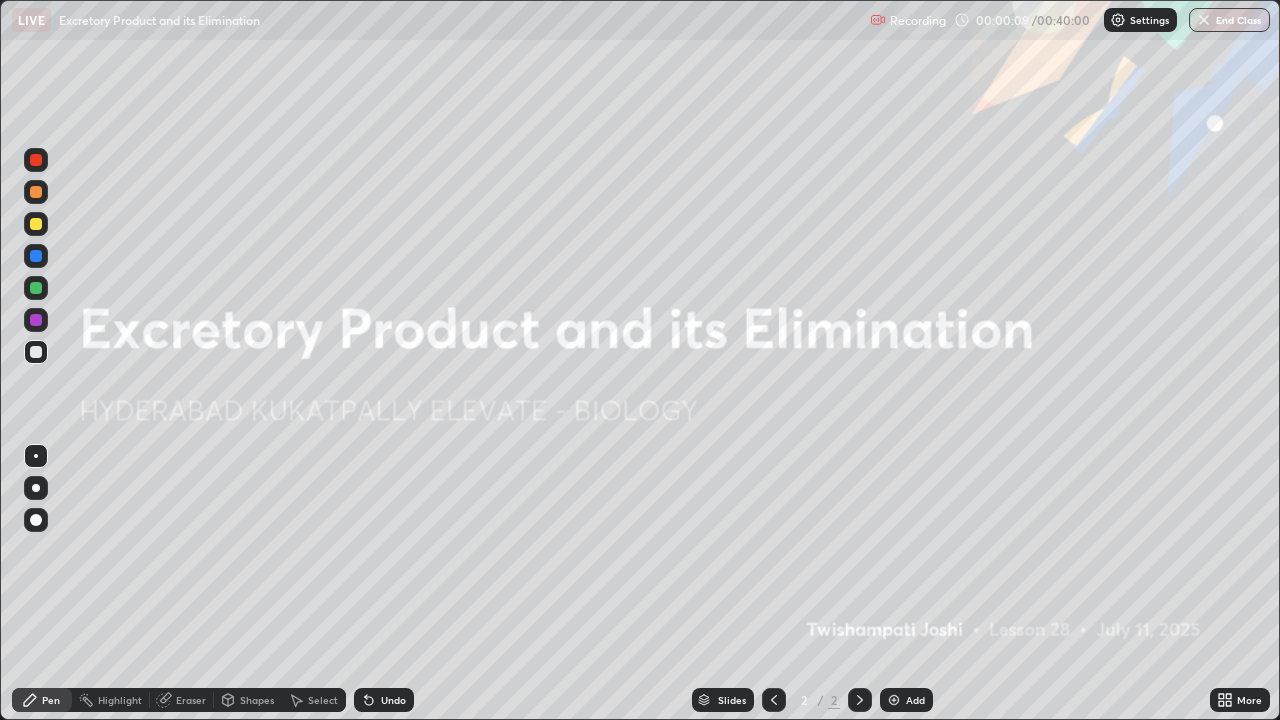 click 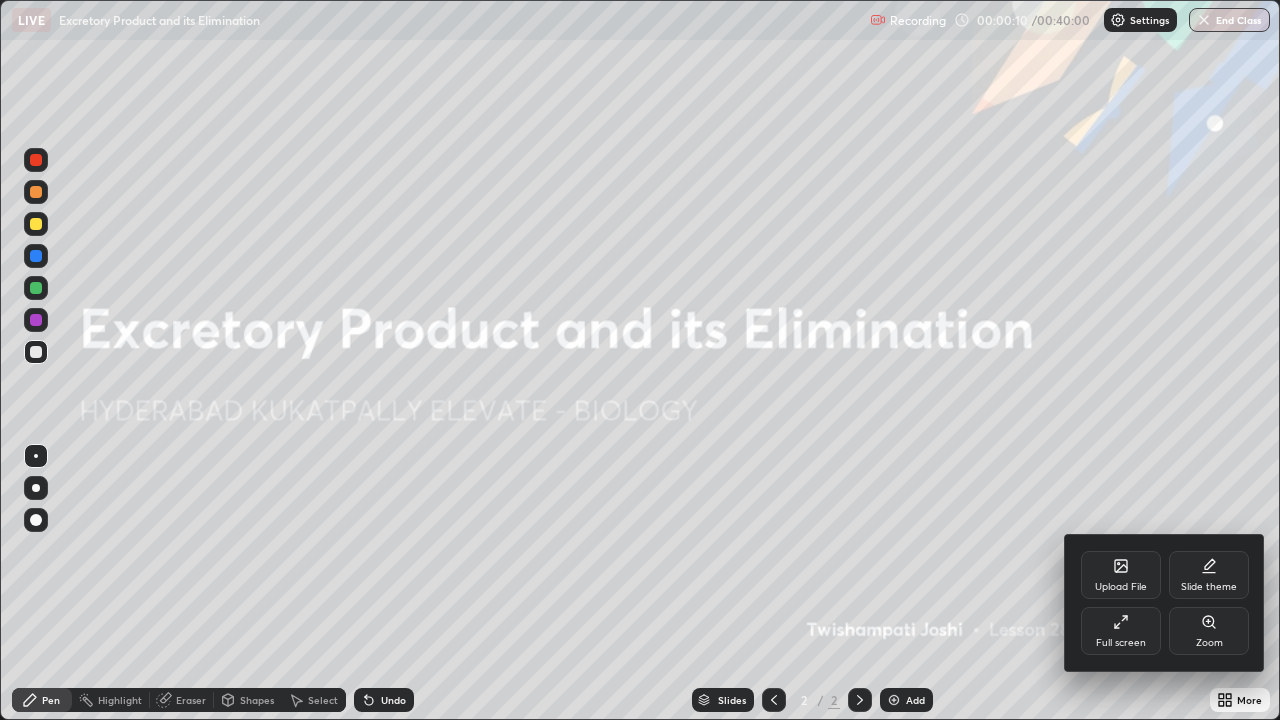 click on "Upload File" at bounding box center (1121, 587) 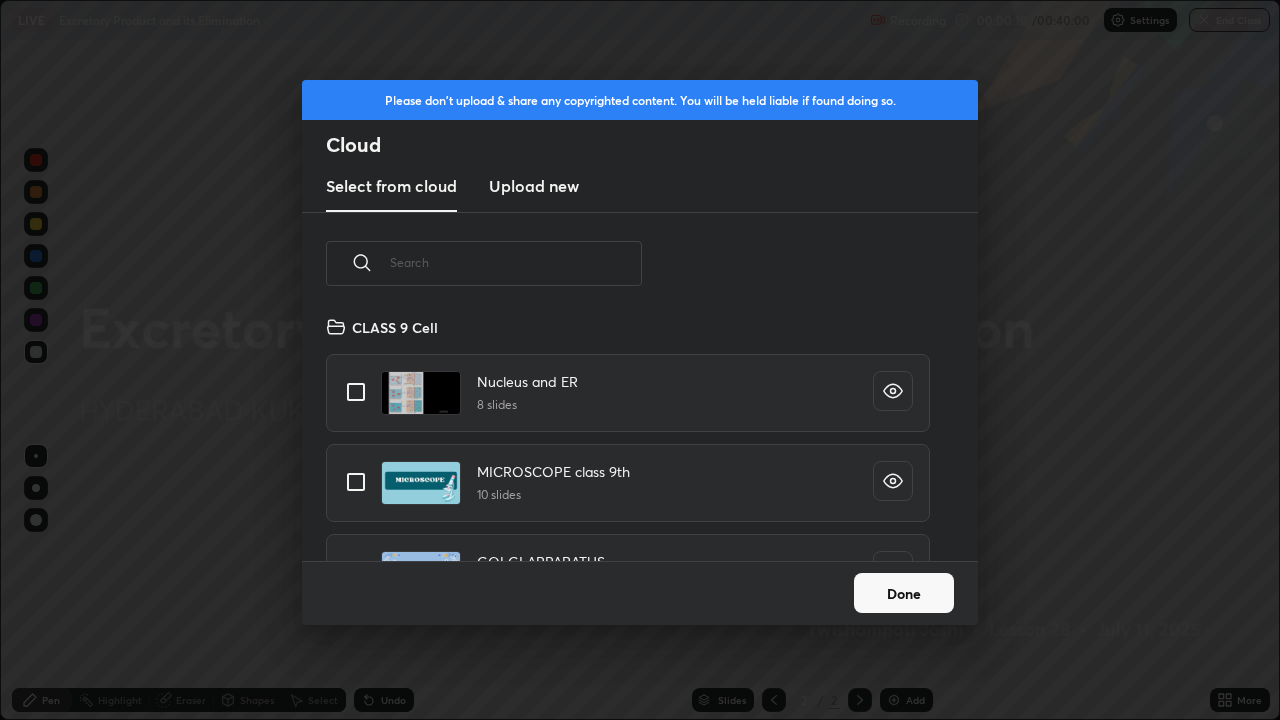 scroll, scrollTop: 7, scrollLeft: 11, axis: both 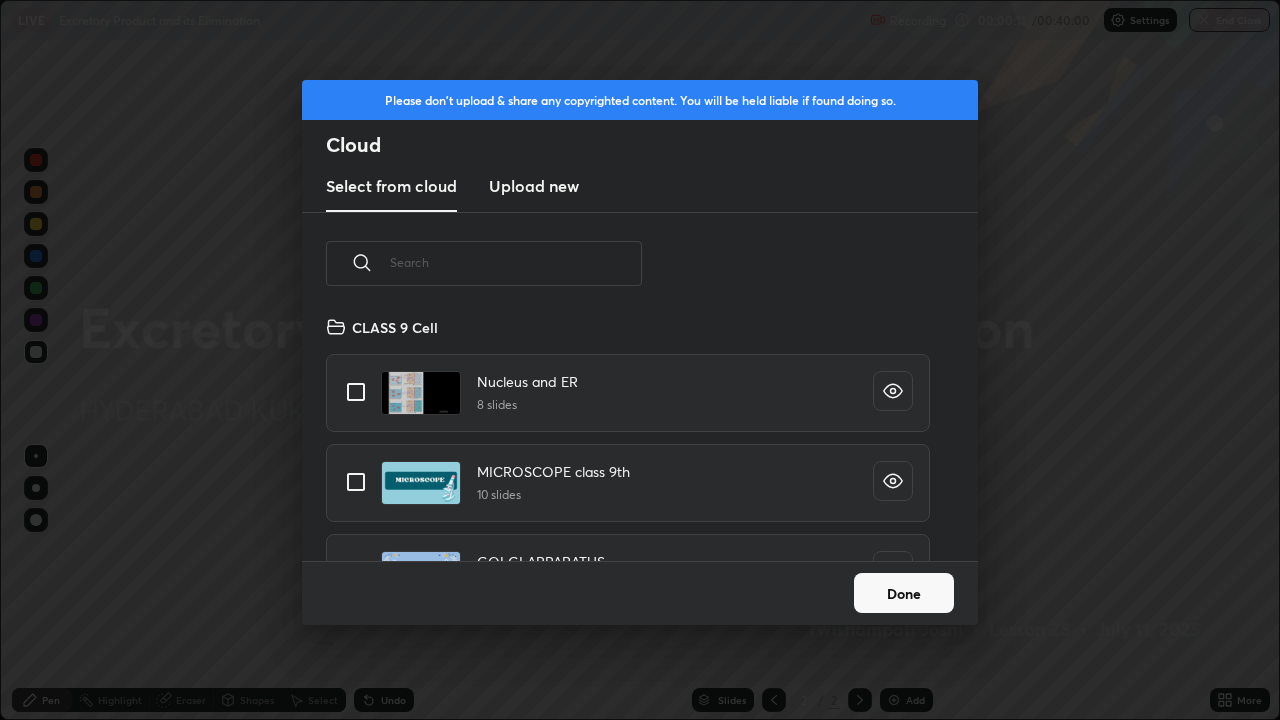 click at bounding box center (516, 262) 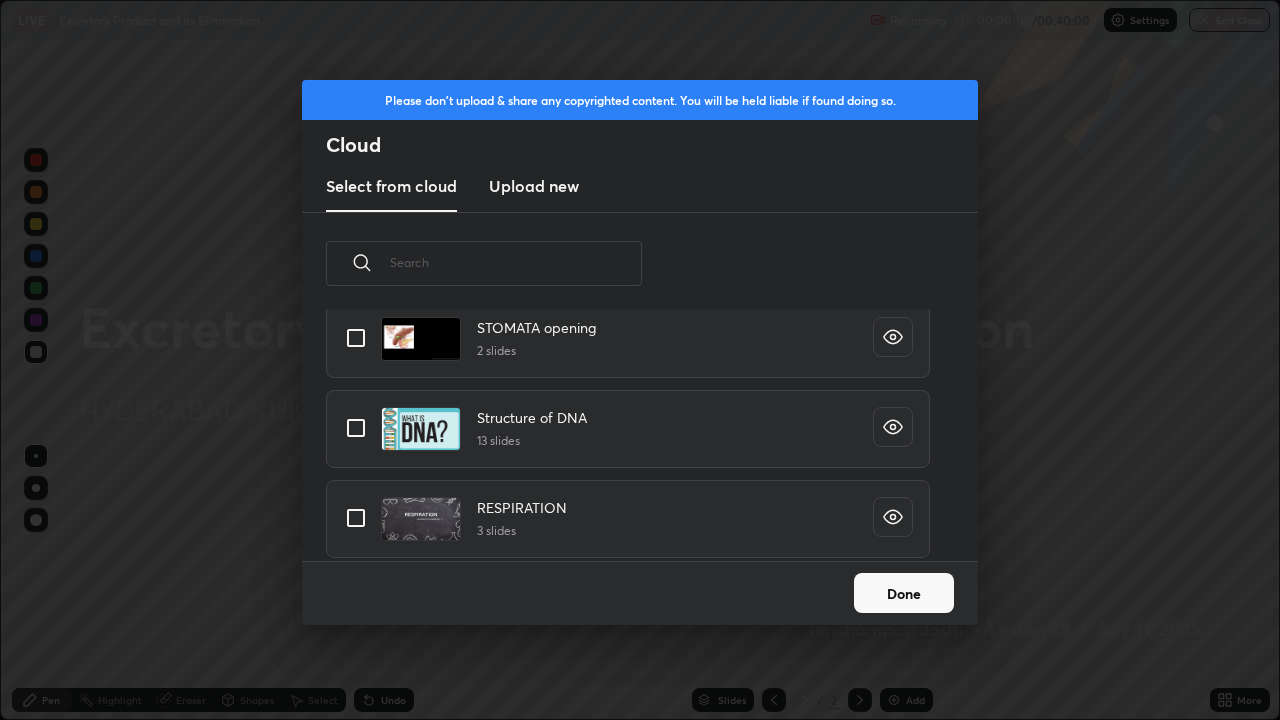 scroll, scrollTop: 1215, scrollLeft: 0, axis: vertical 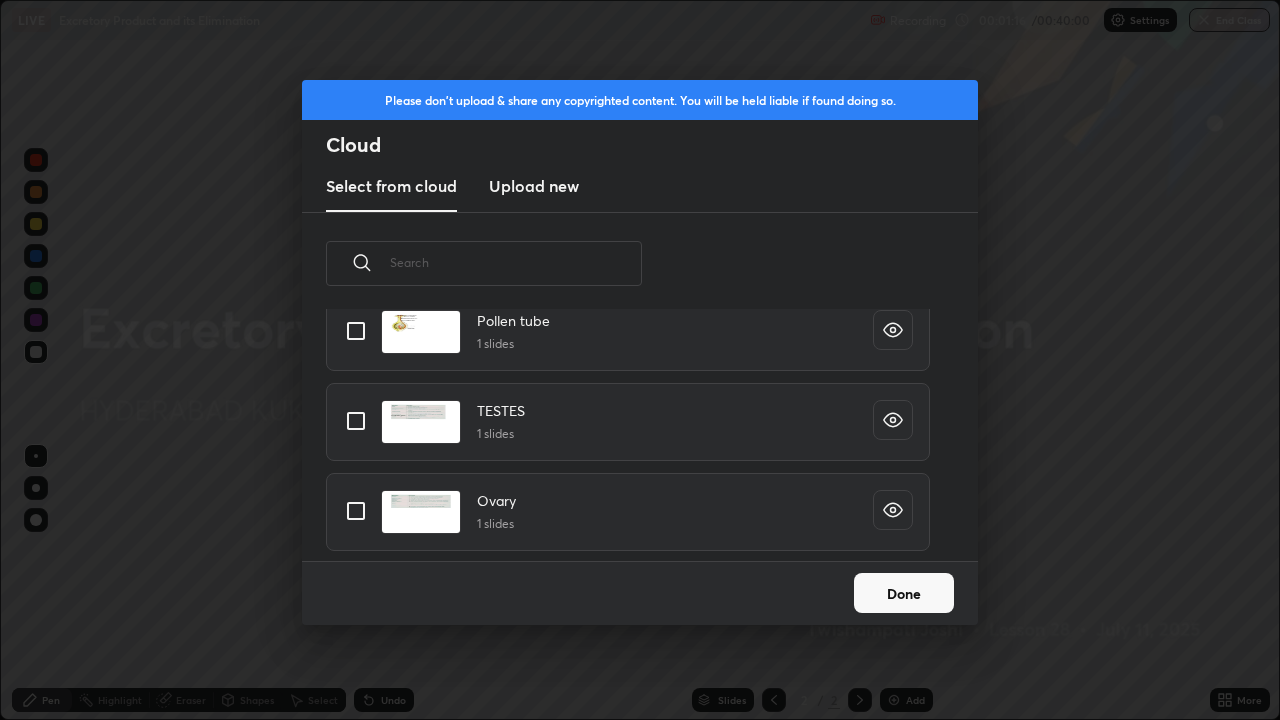 click on "TESTES 1 slides" at bounding box center [628, 422] 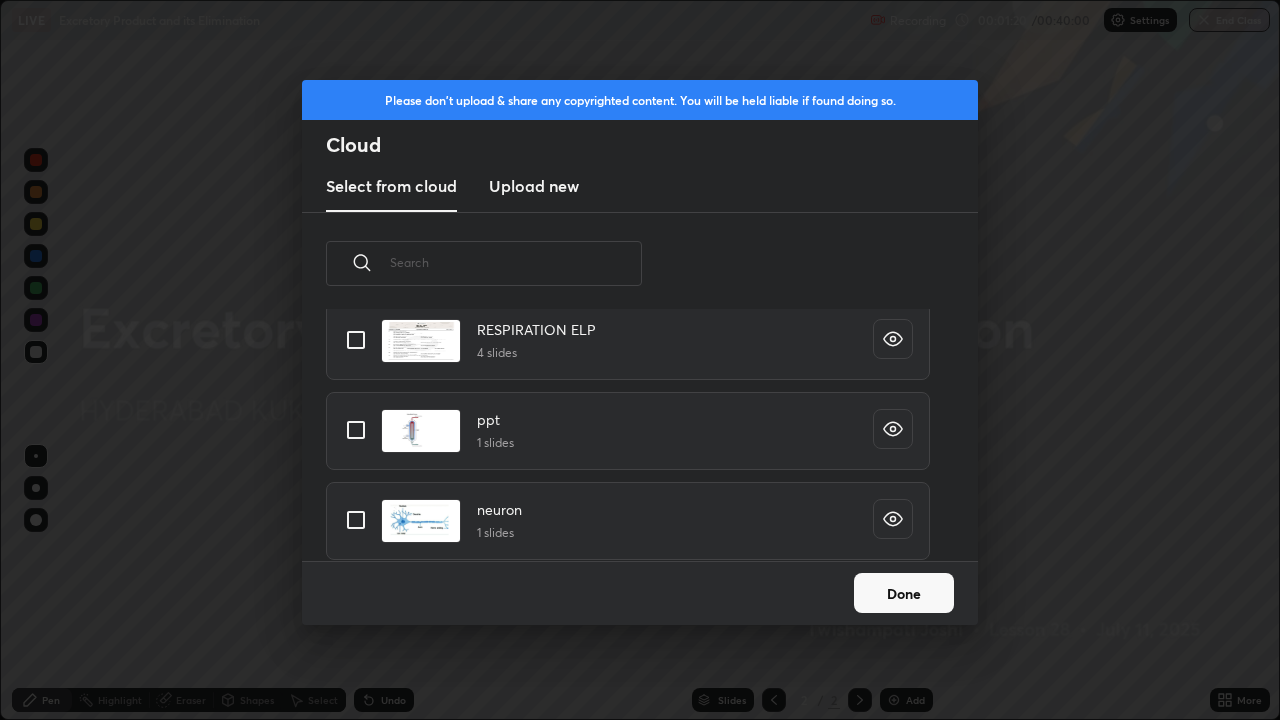 scroll, scrollTop: 6700, scrollLeft: 0, axis: vertical 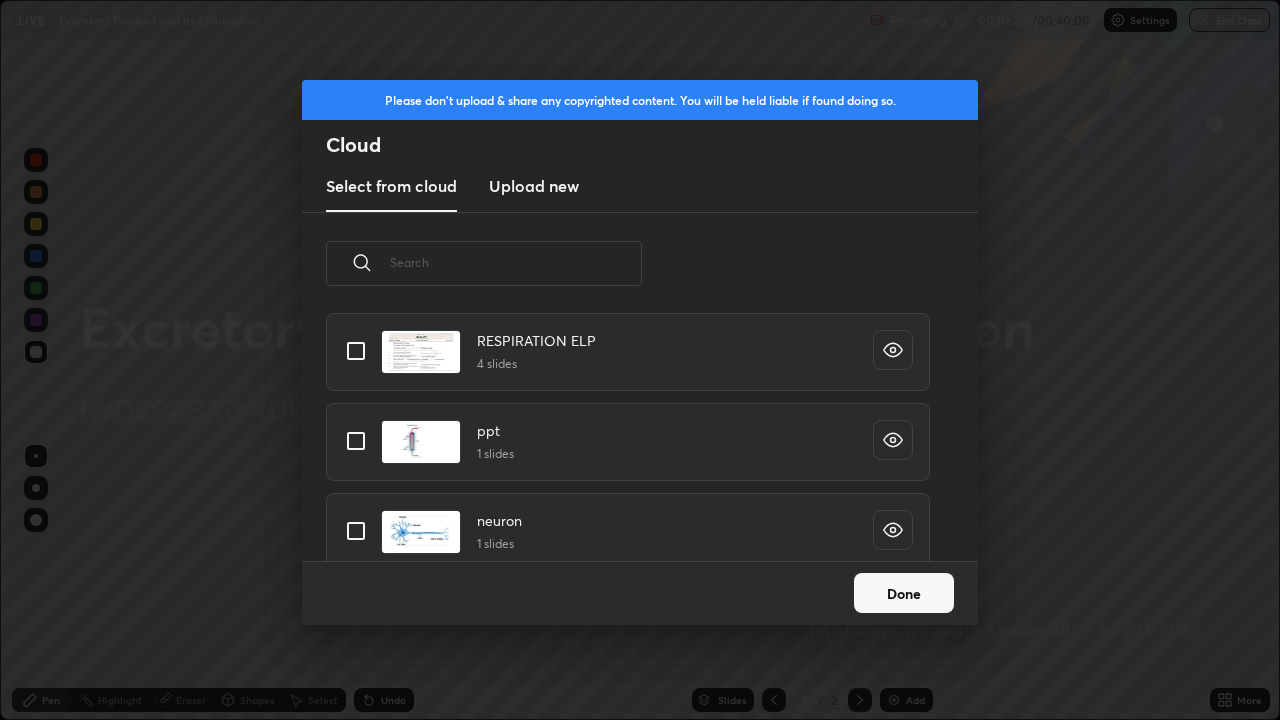 click at bounding box center [356, 441] 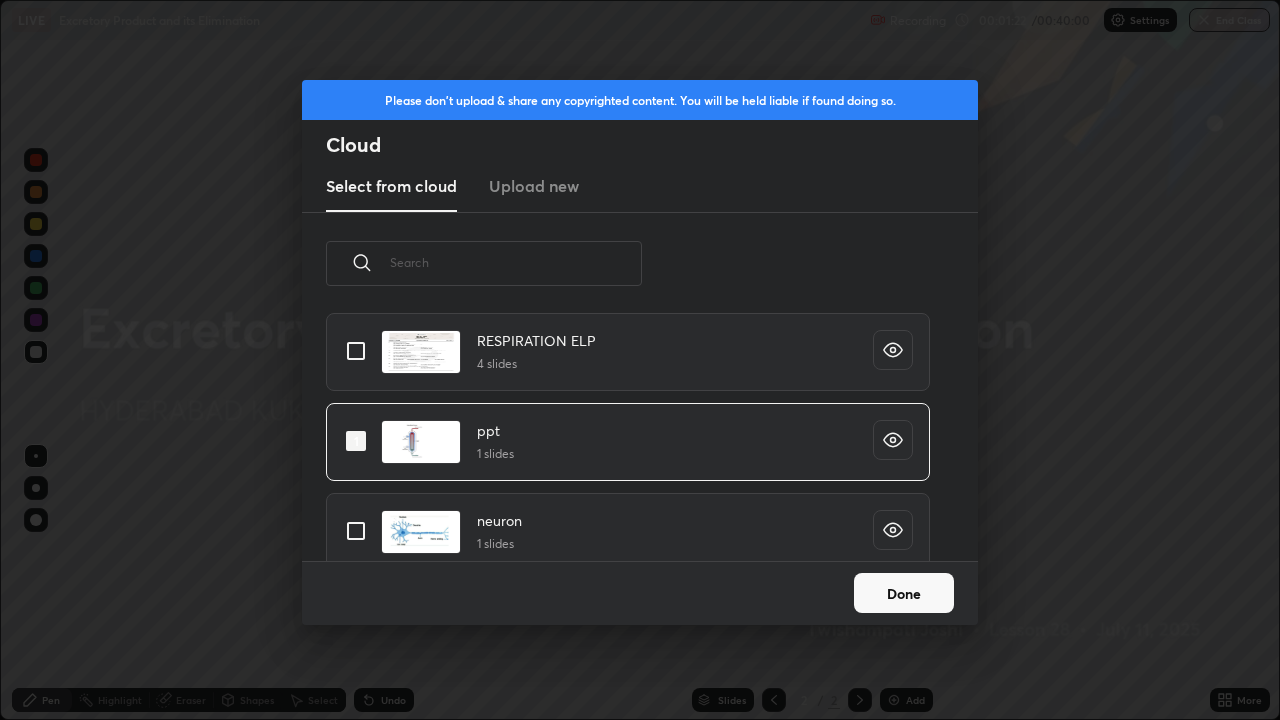 click on "Done" at bounding box center (904, 593) 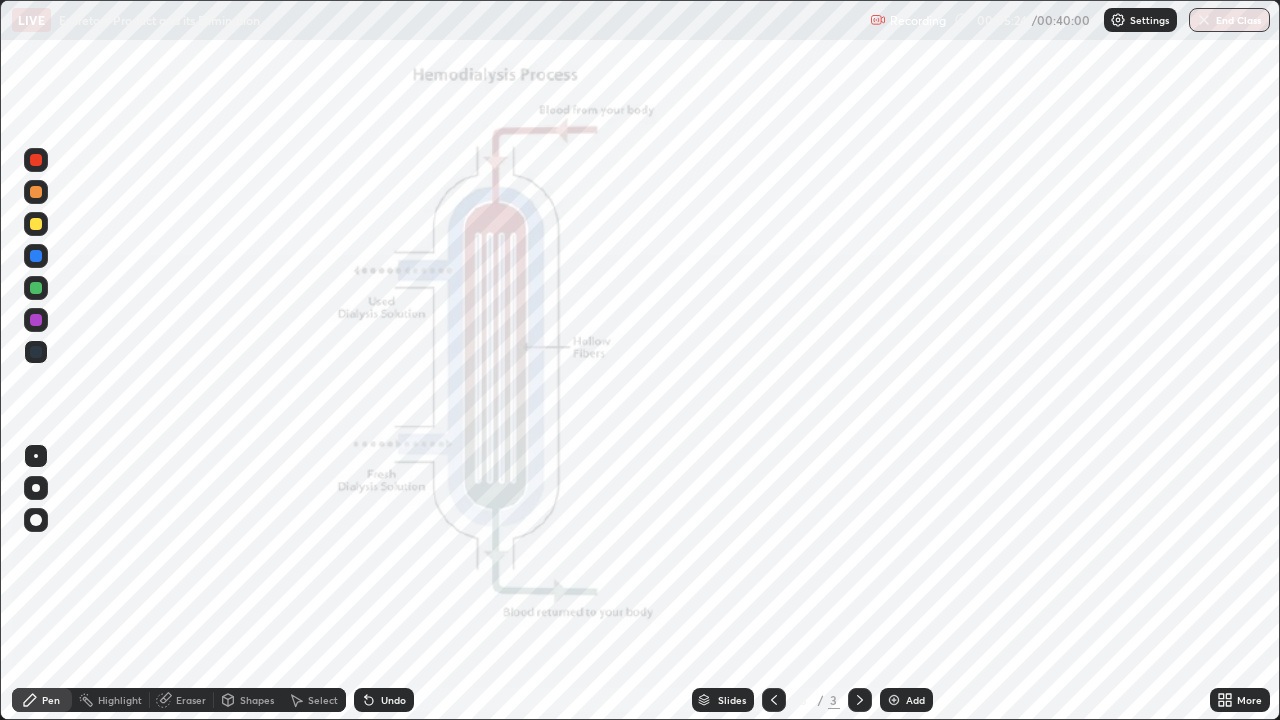 click at bounding box center (36, 160) 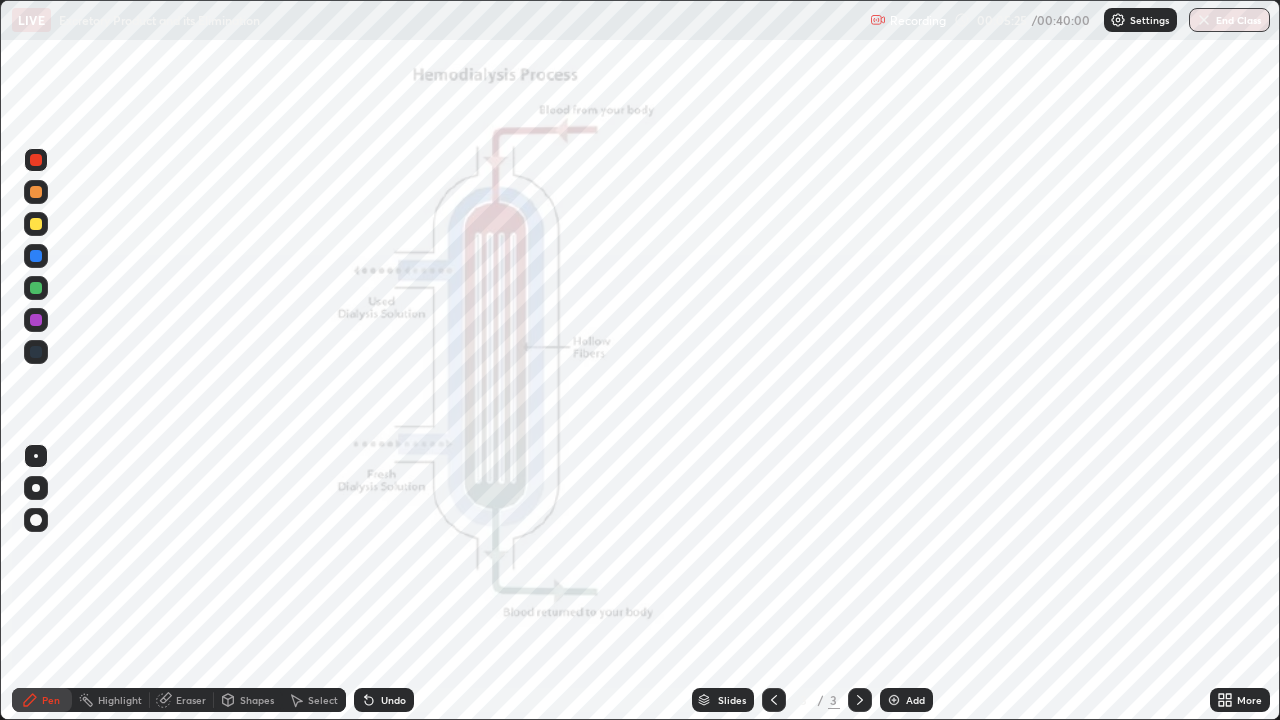 click on "Highlight" at bounding box center (120, 700) 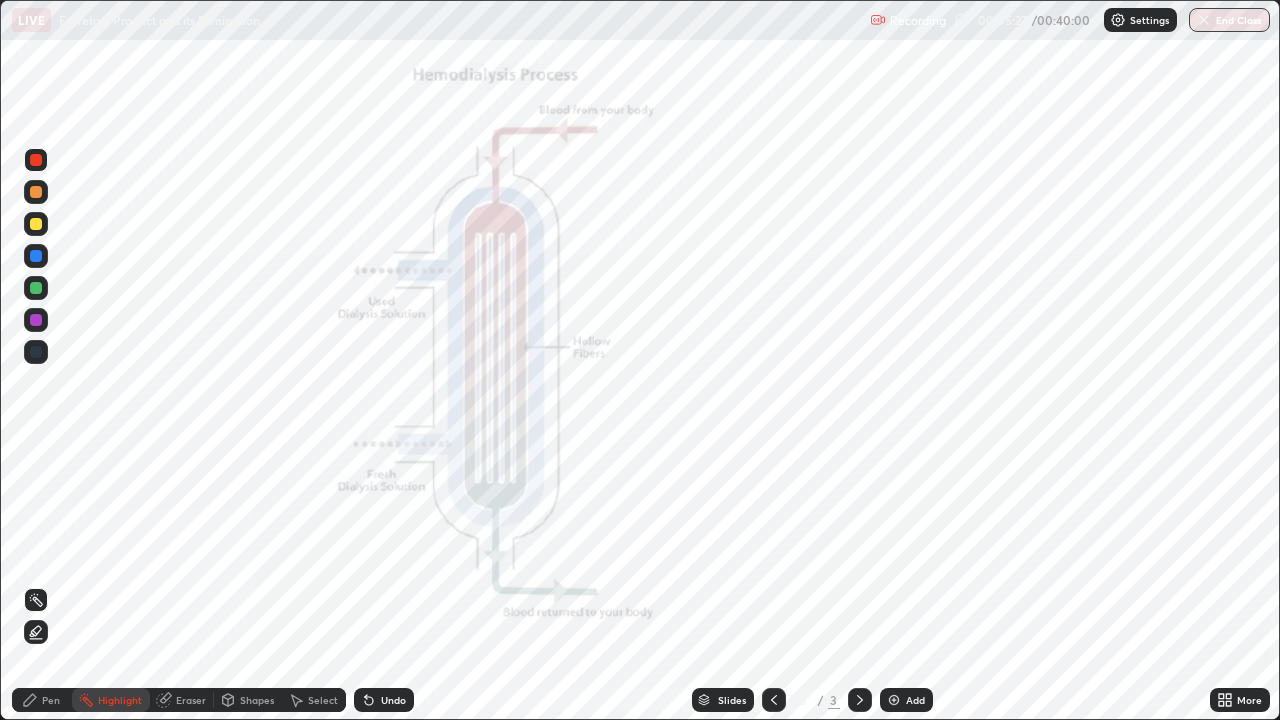 click 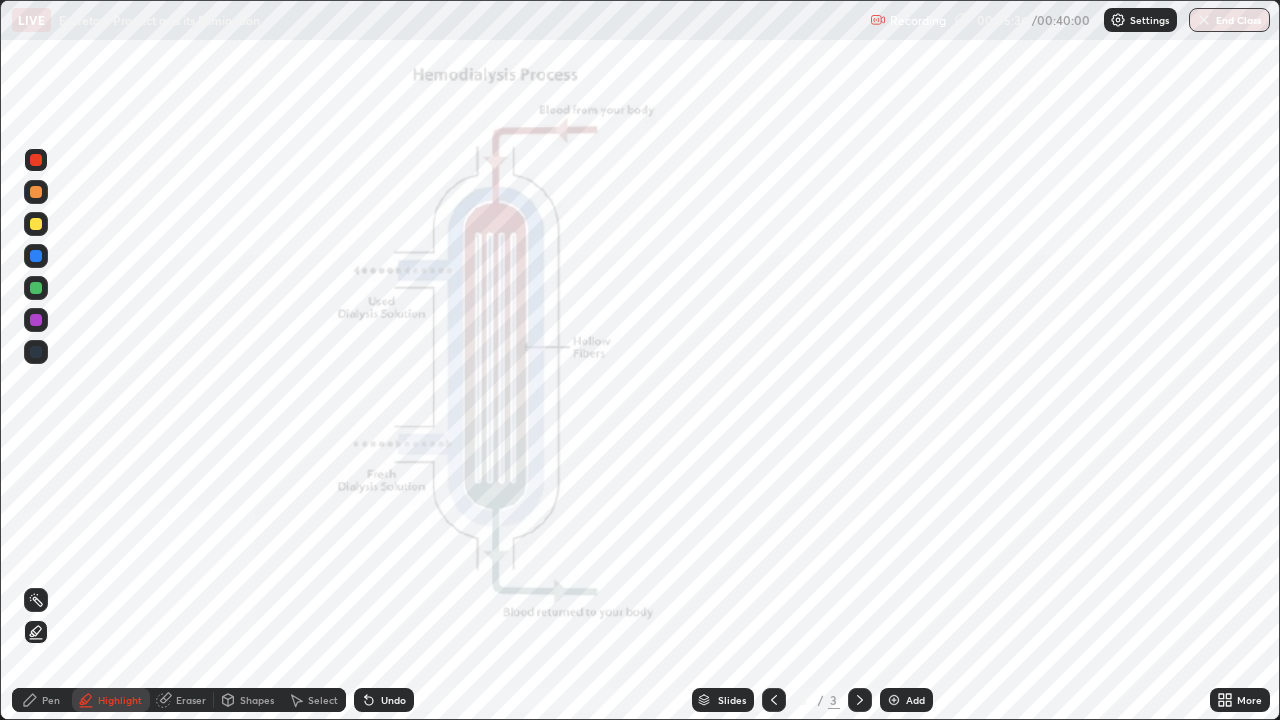 click at bounding box center (36, 160) 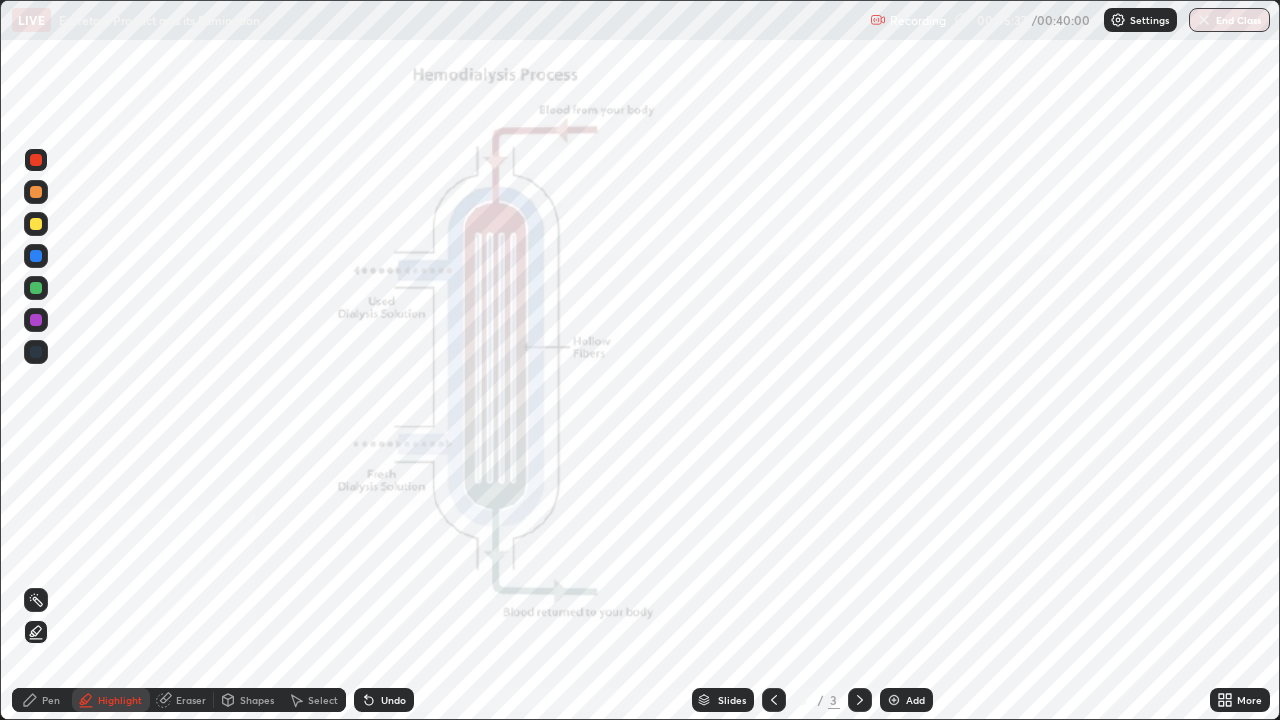 click on "Pen" at bounding box center (51, 700) 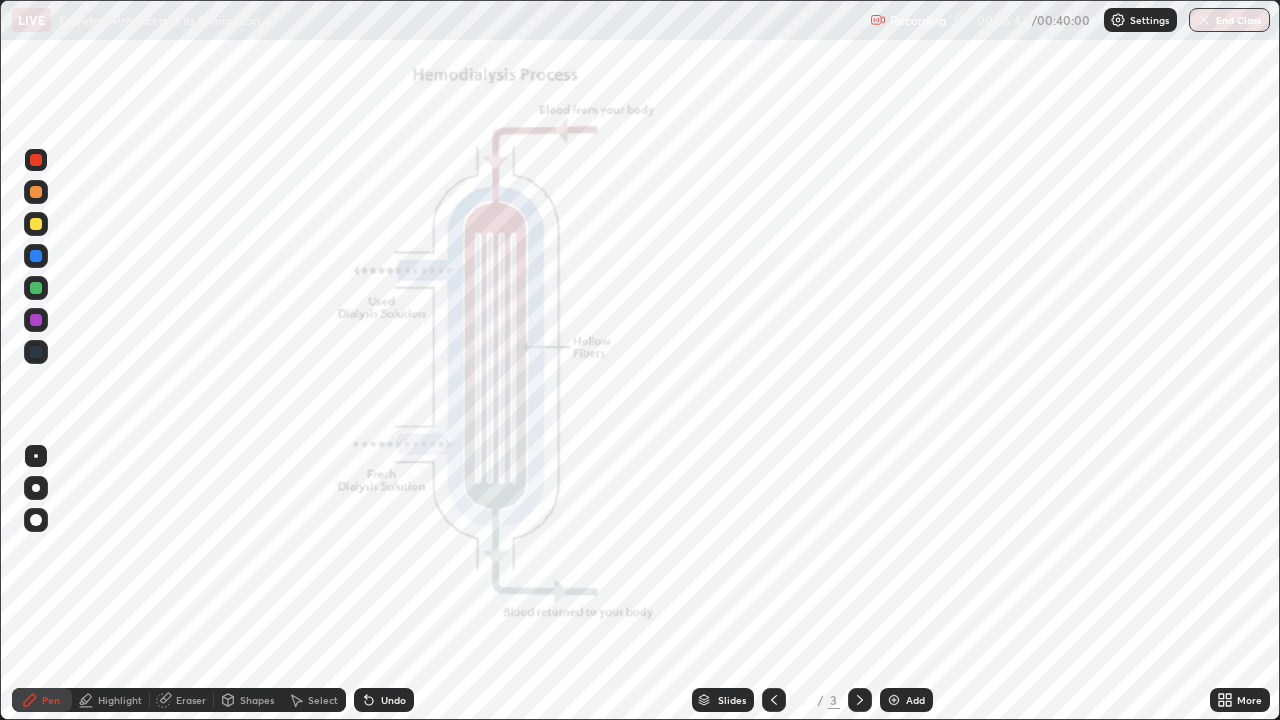 click at bounding box center [36, 224] 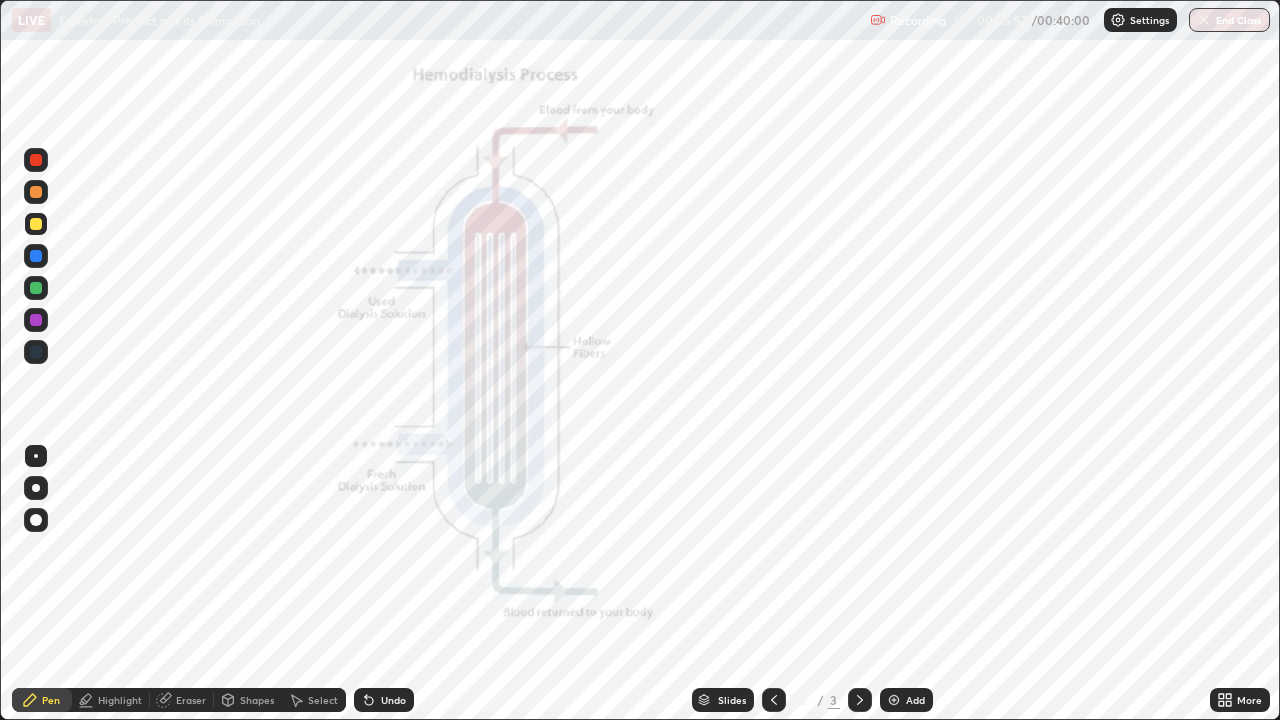 click at bounding box center (36, 256) 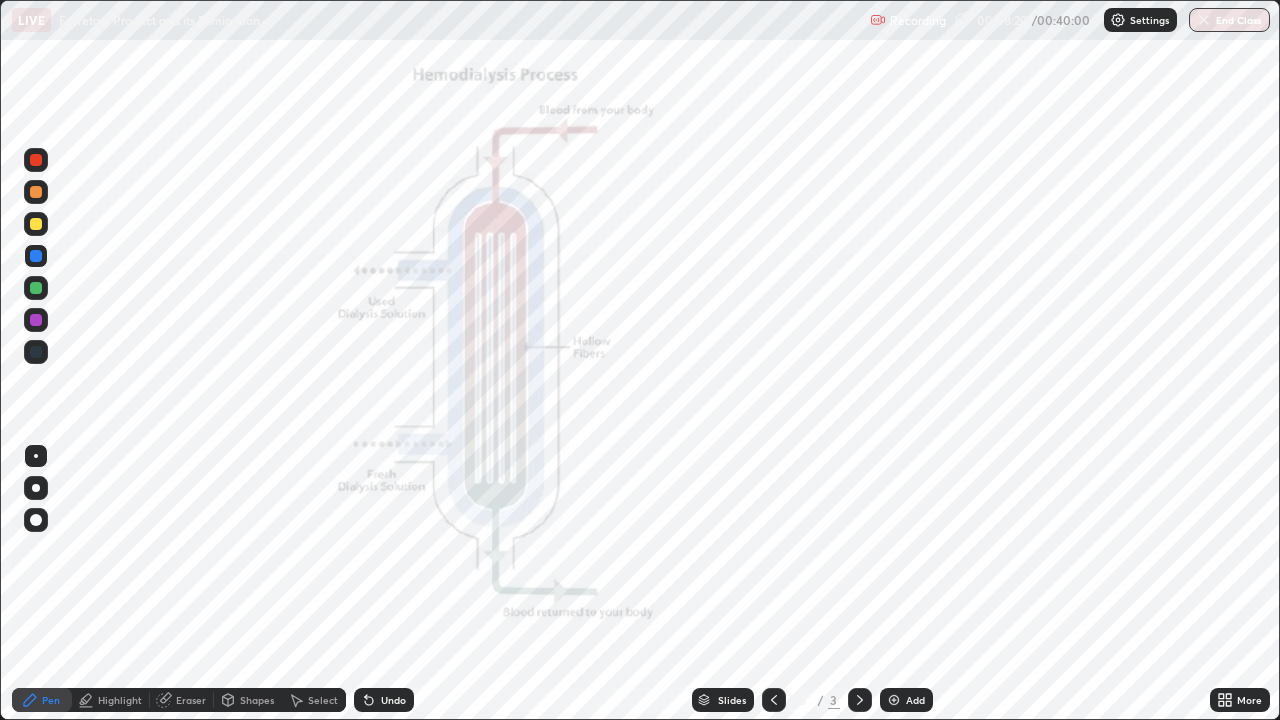 click at bounding box center (36, 288) 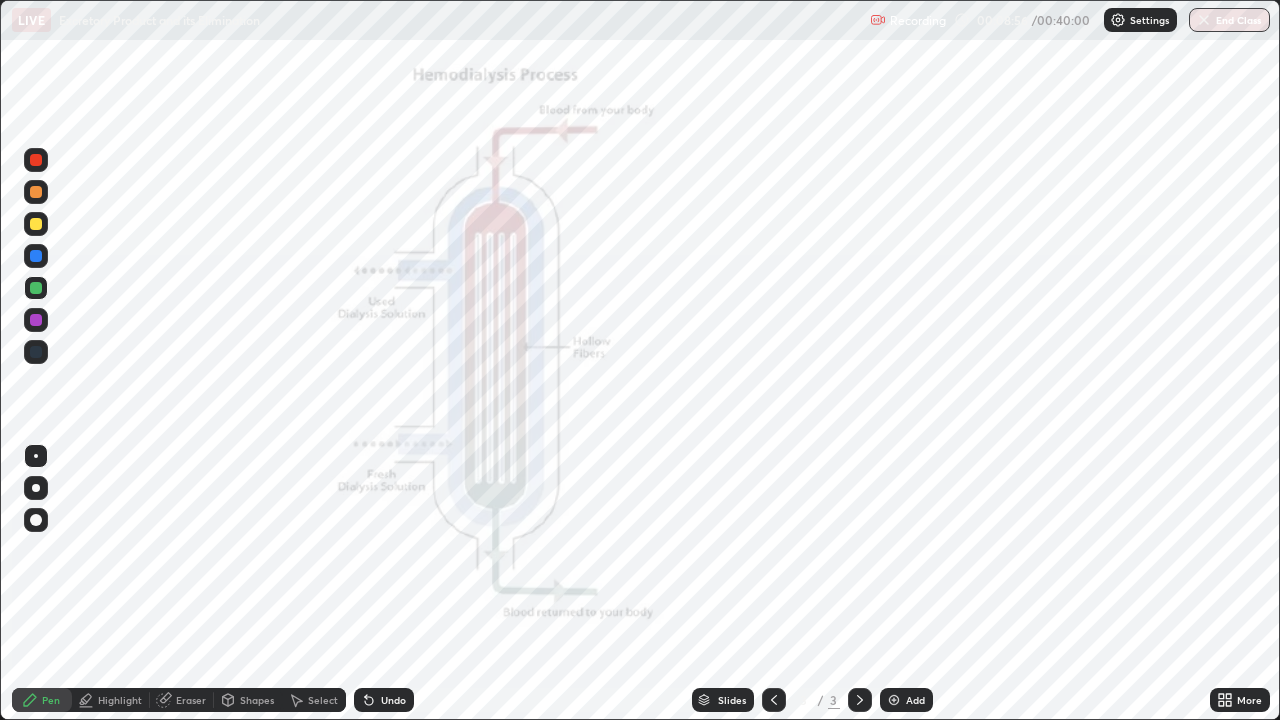 click at bounding box center (36, 288) 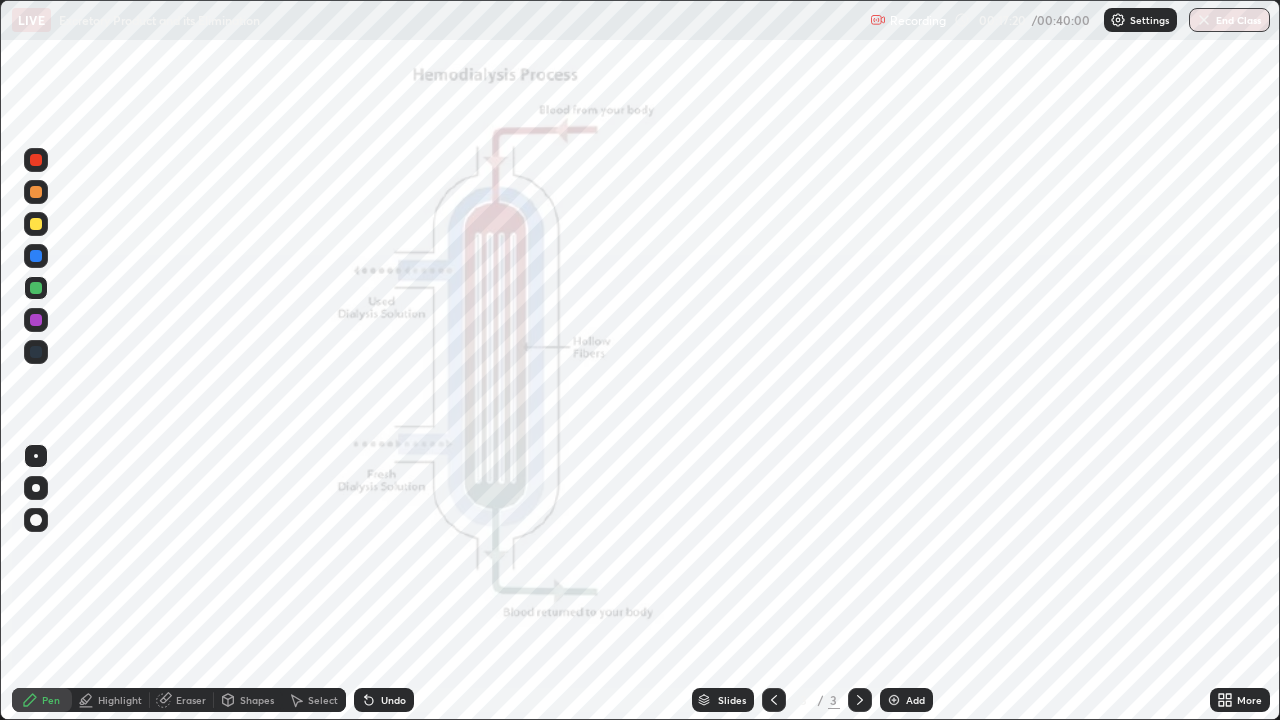 click on "Eraser" at bounding box center (191, 700) 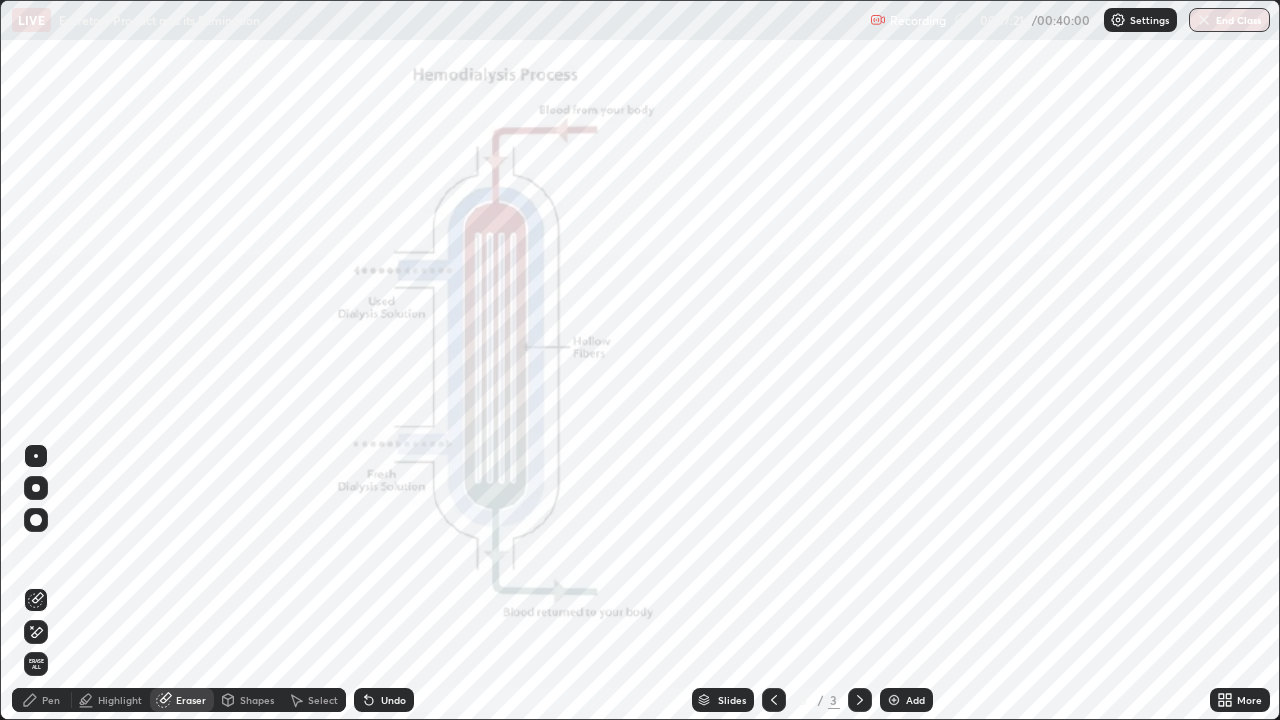 click on "Erase all" at bounding box center (36, 664) 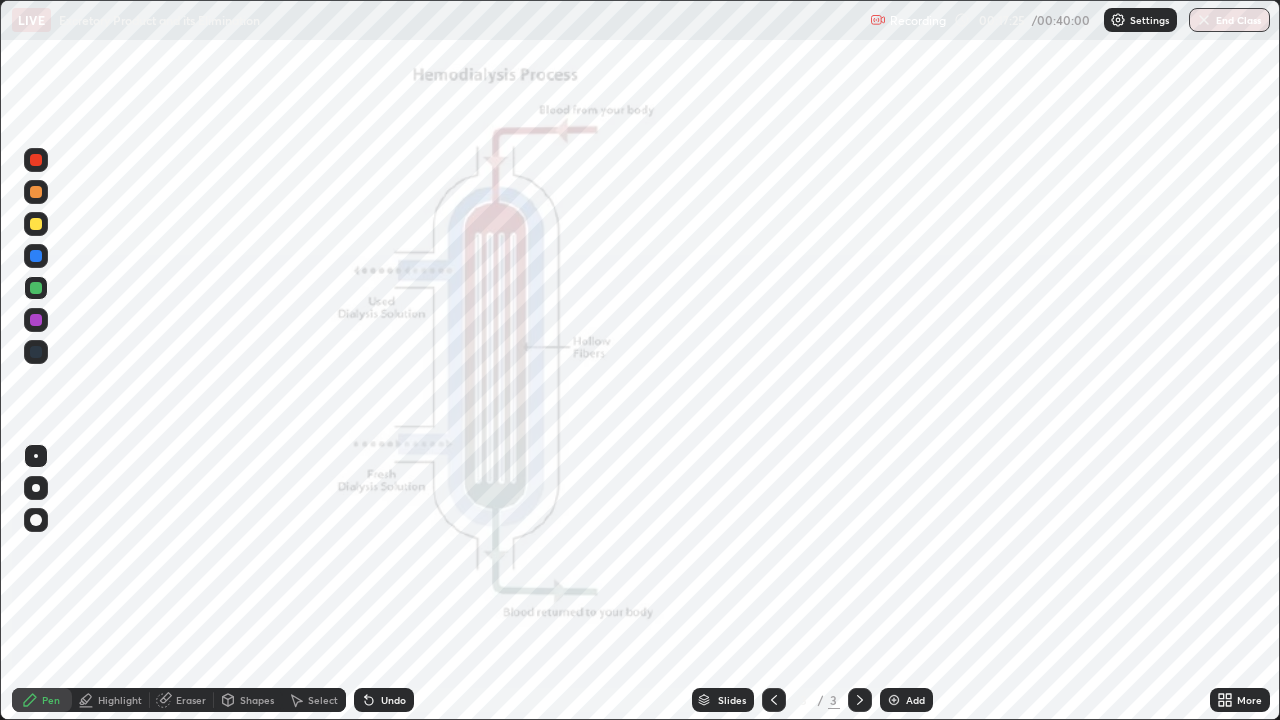 click at bounding box center (36, 224) 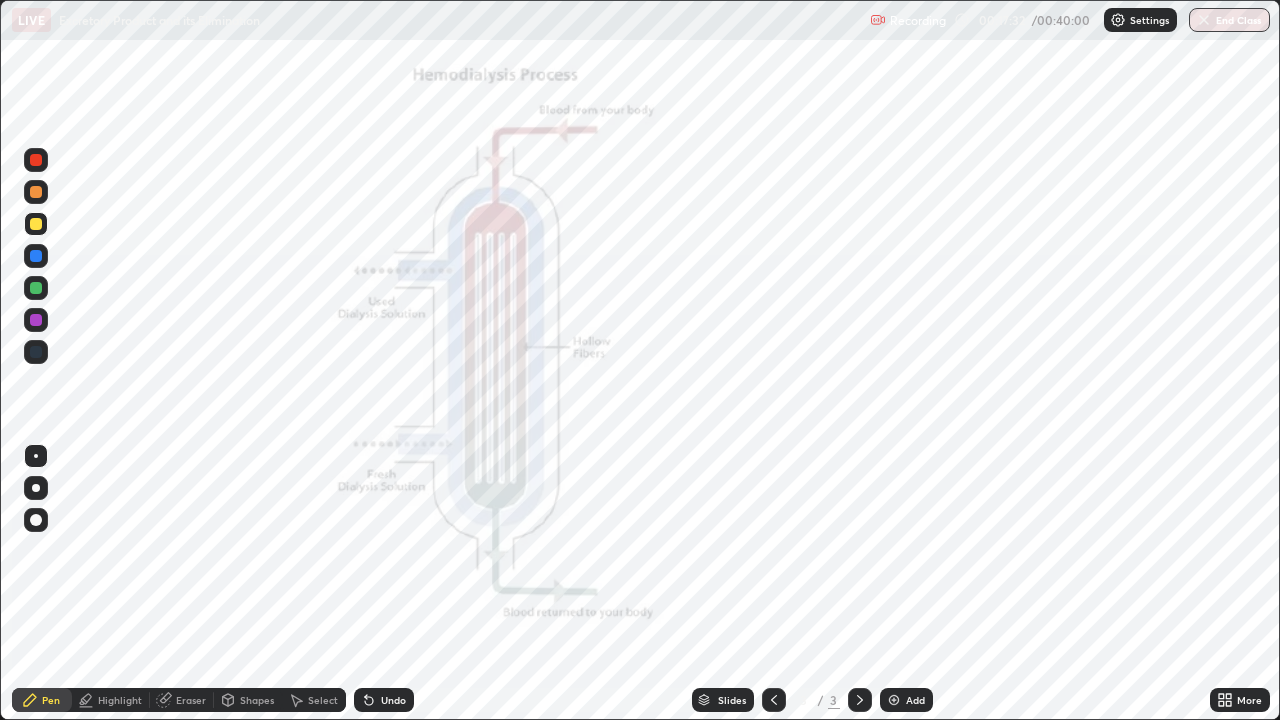 click at bounding box center (36, 160) 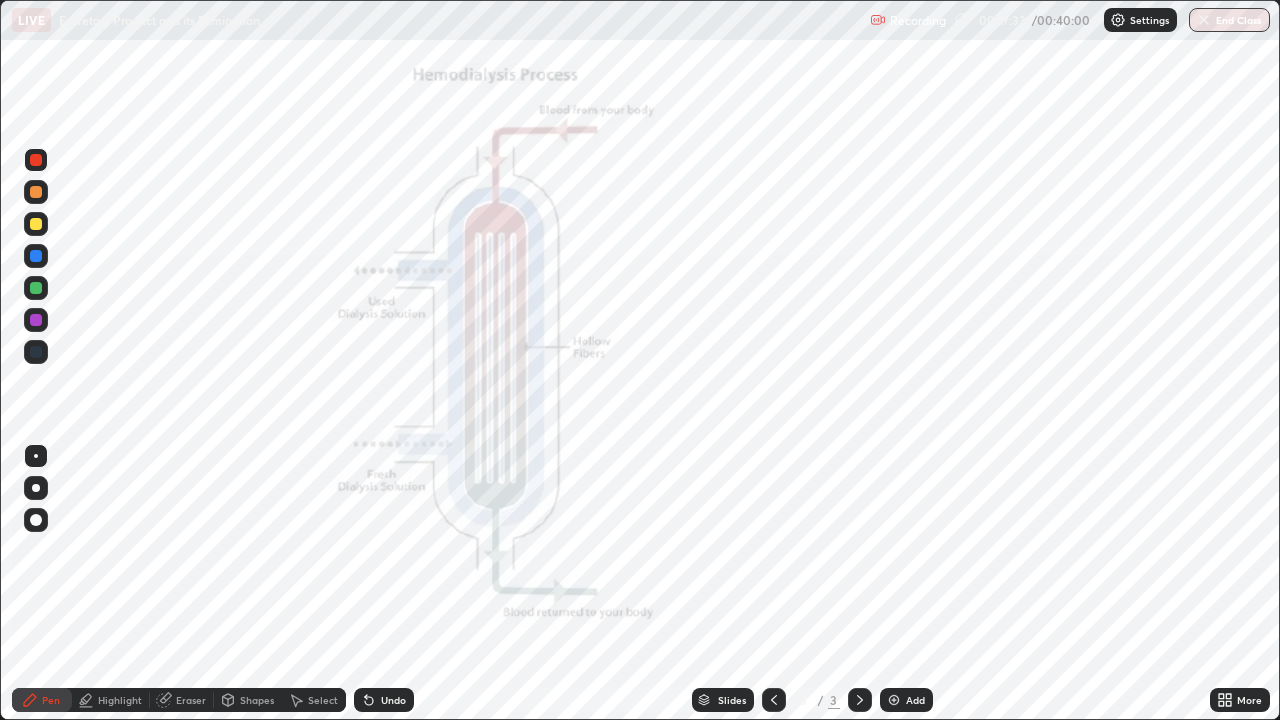 click at bounding box center [36, 488] 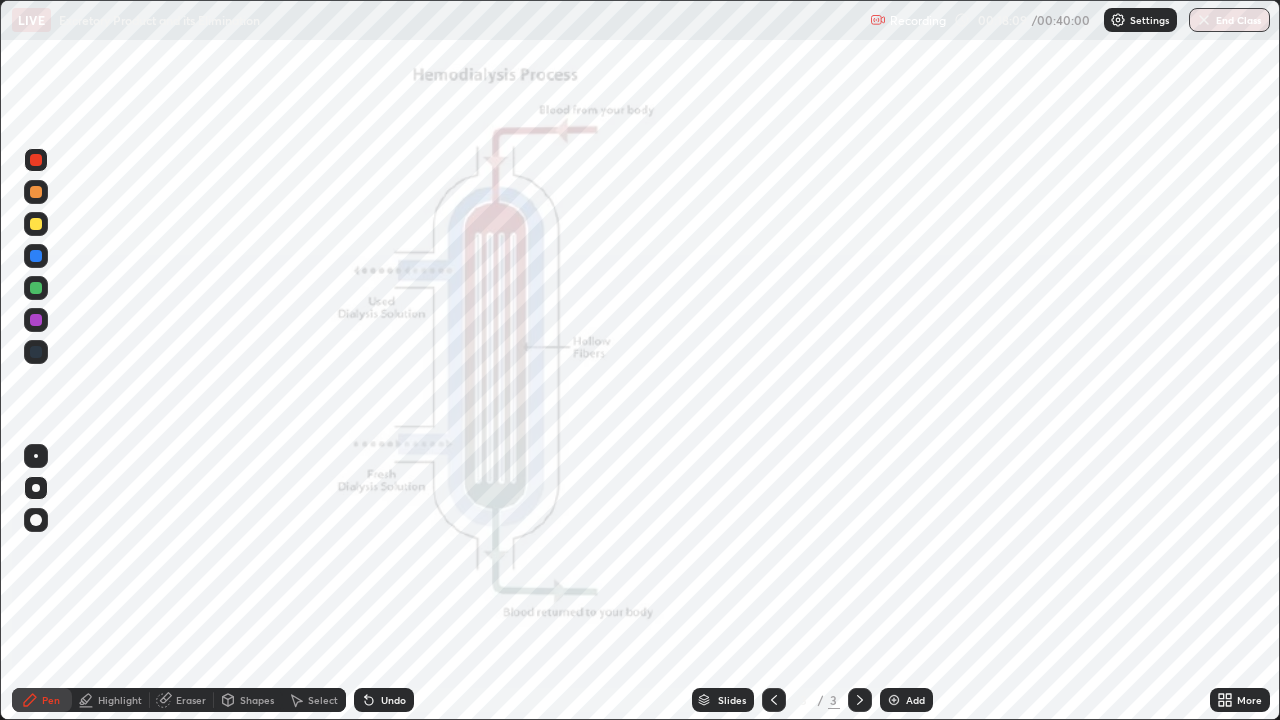 click at bounding box center (36, 288) 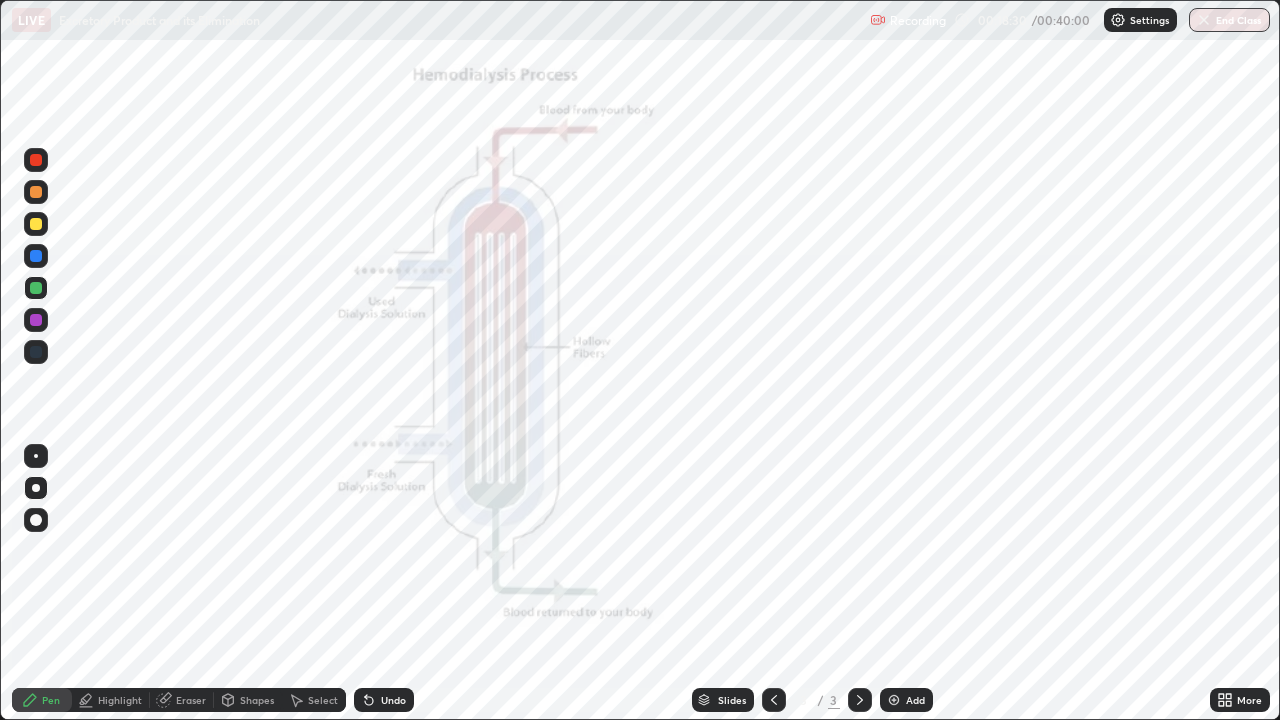 click at bounding box center (36, 352) 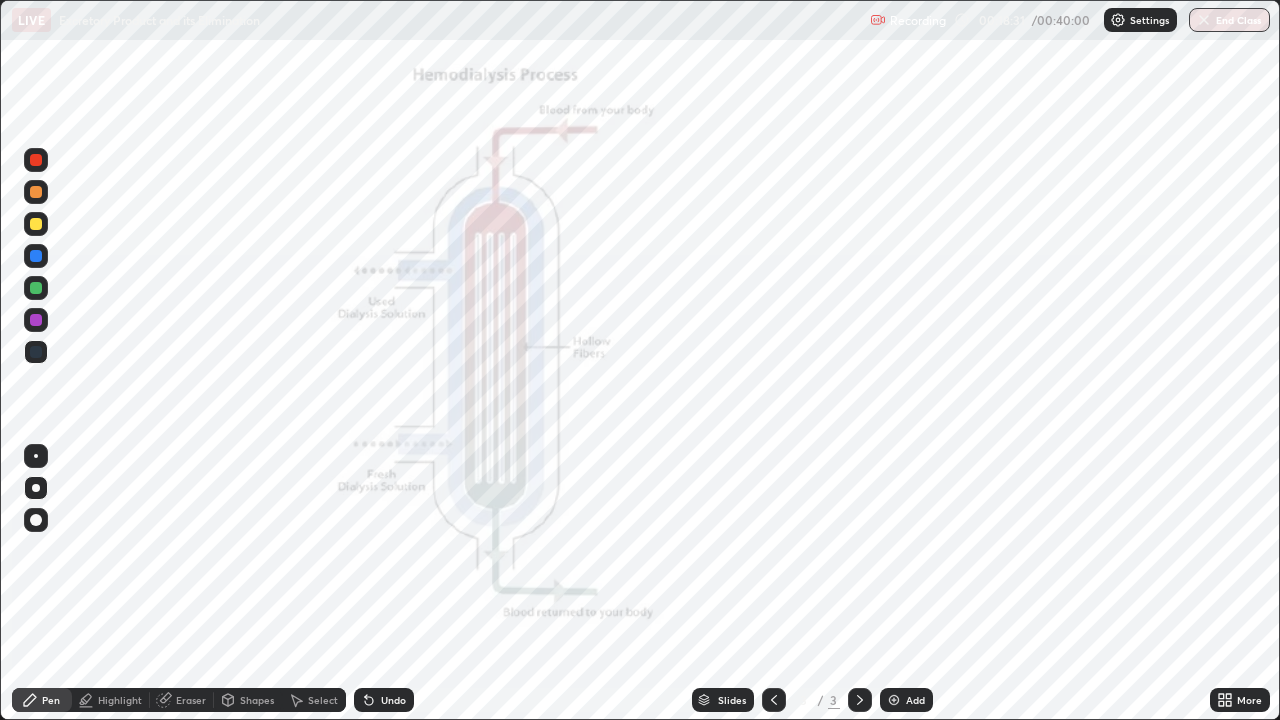 click at bounding box center [36, 456] 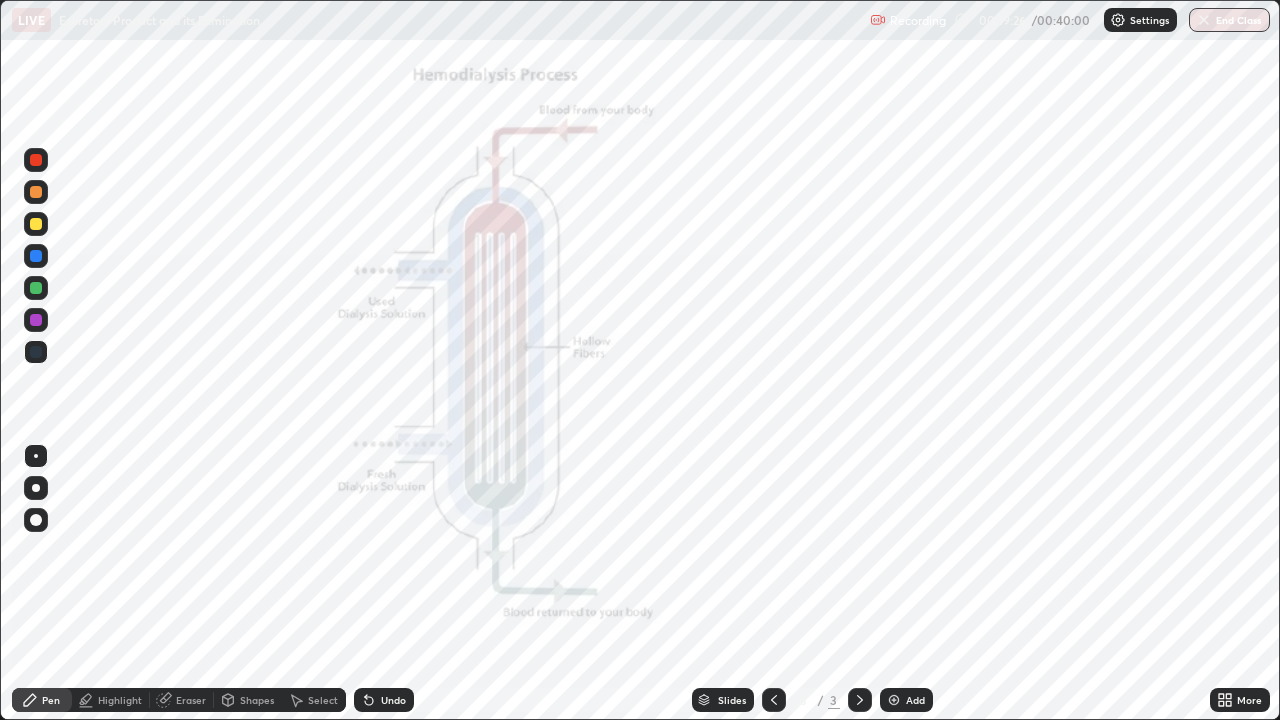 click at bounding box center [36, 288] 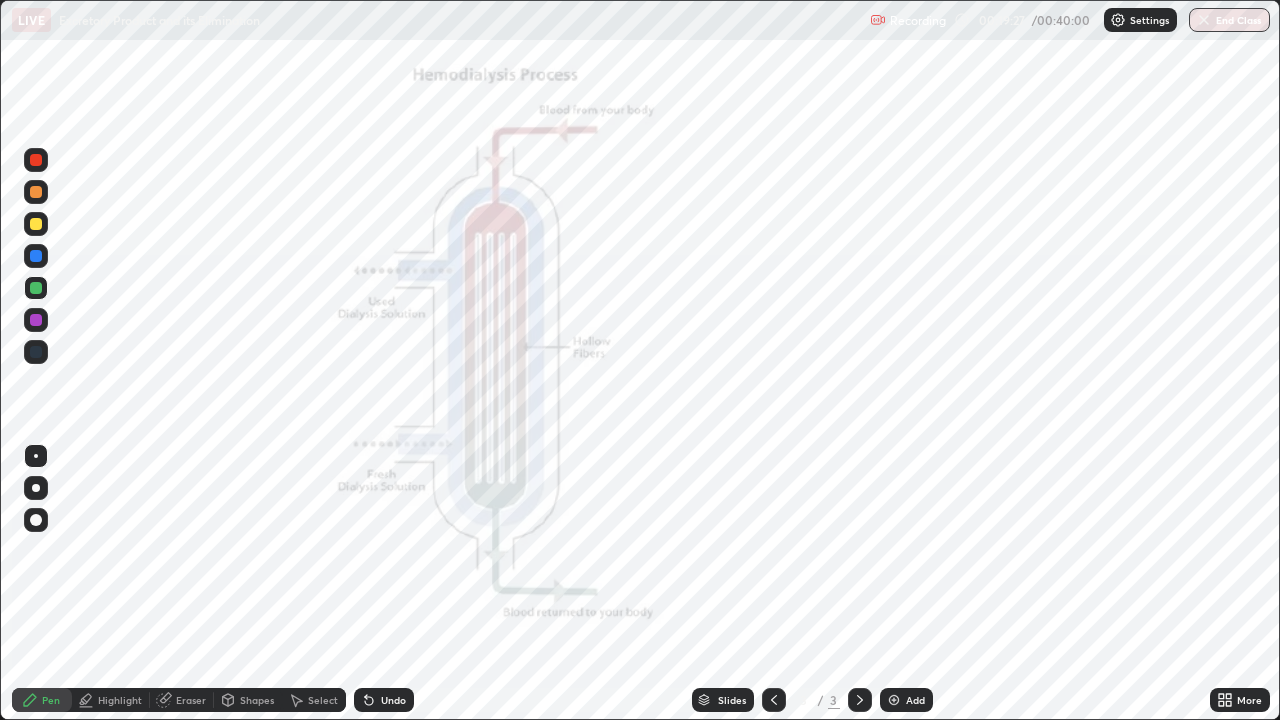 click at bounding box center (36, 224) 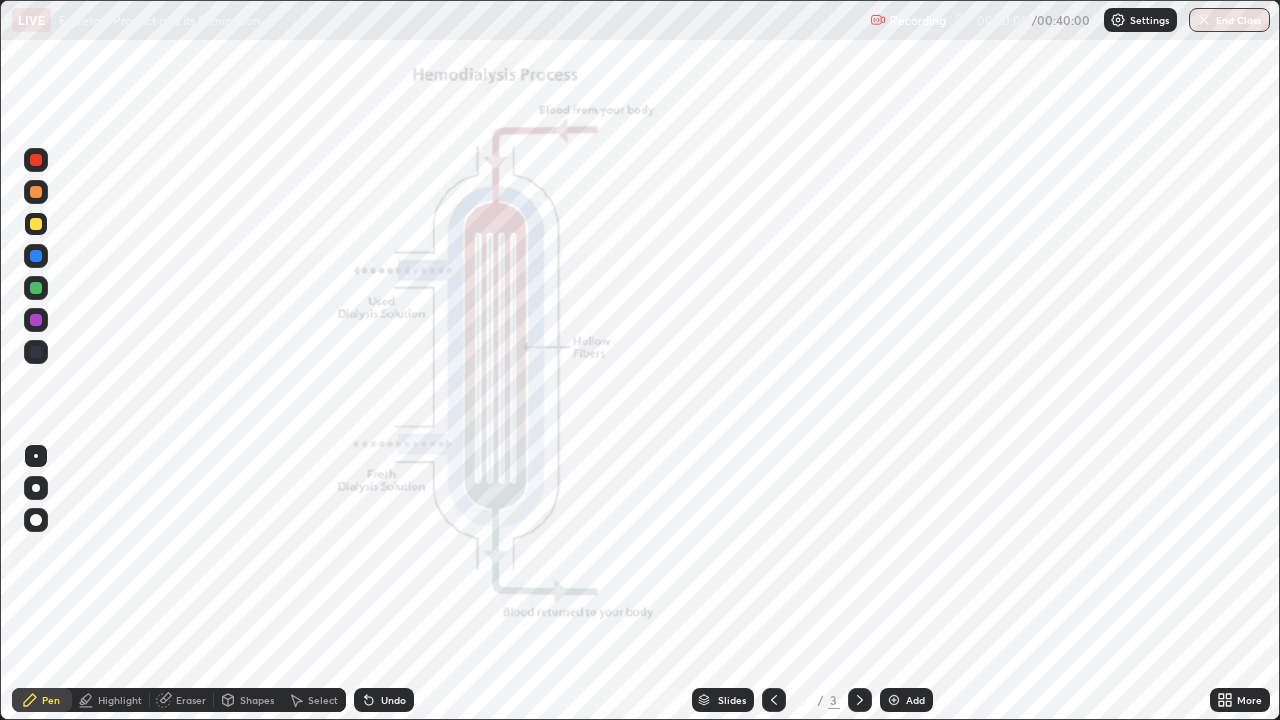 click at bounding box center [36, 160] 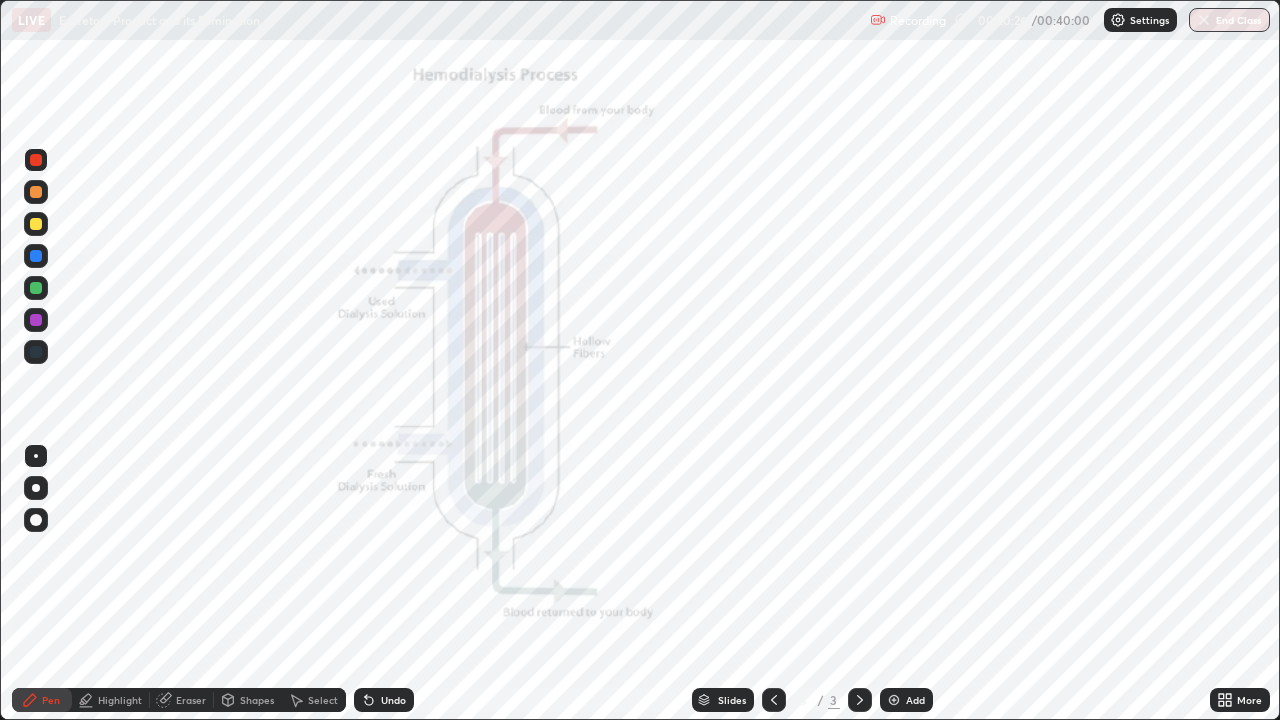click at bounding box center (36, 256) 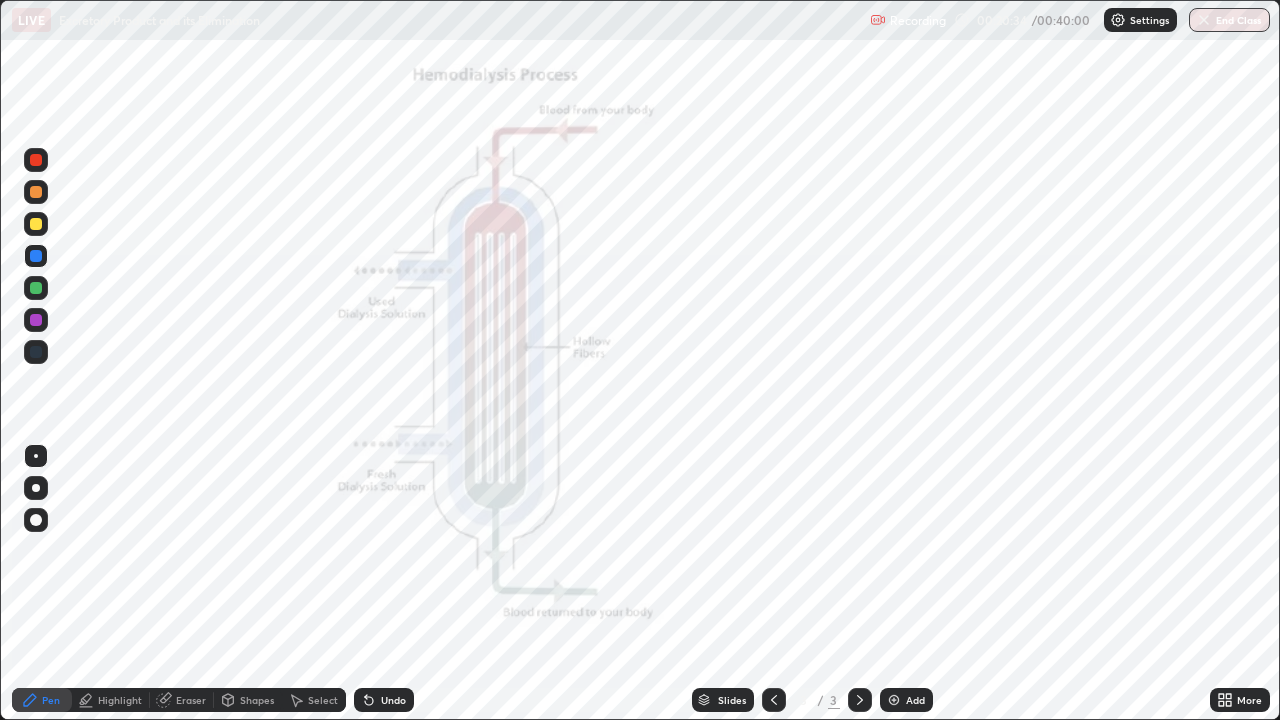 click at bounding box center (36, 320) 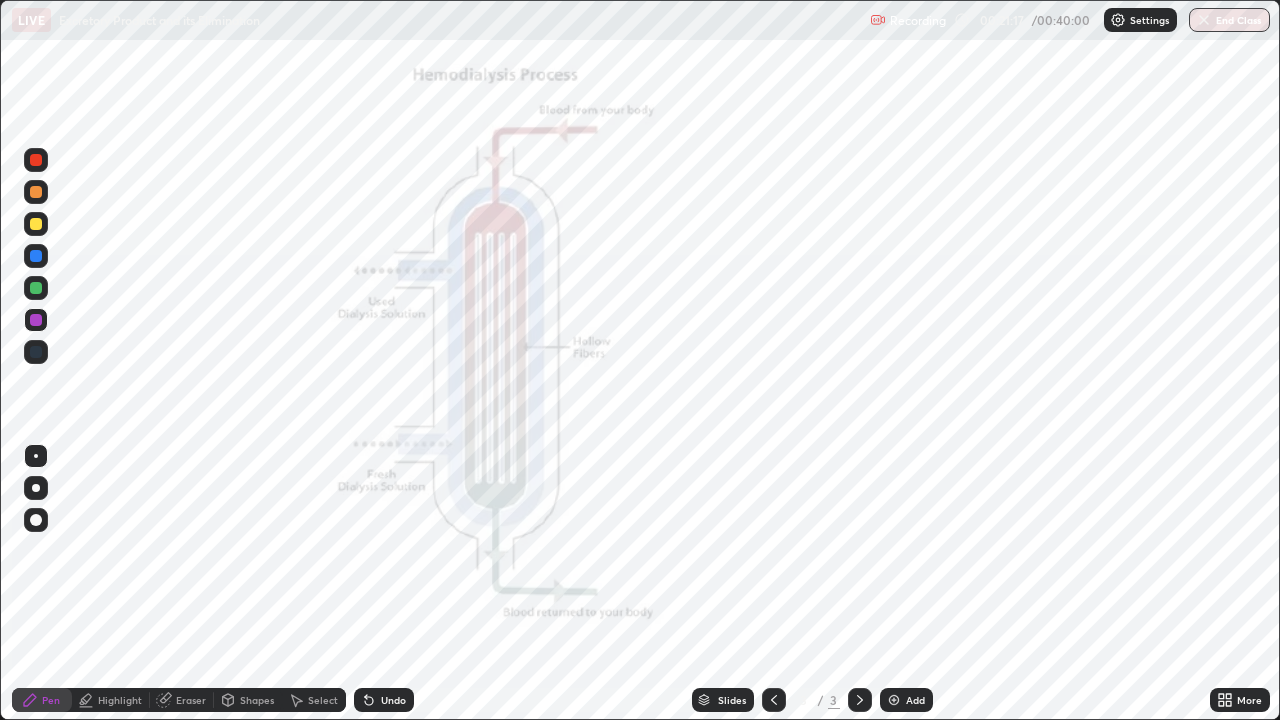 click at bounding box center [36, 288] 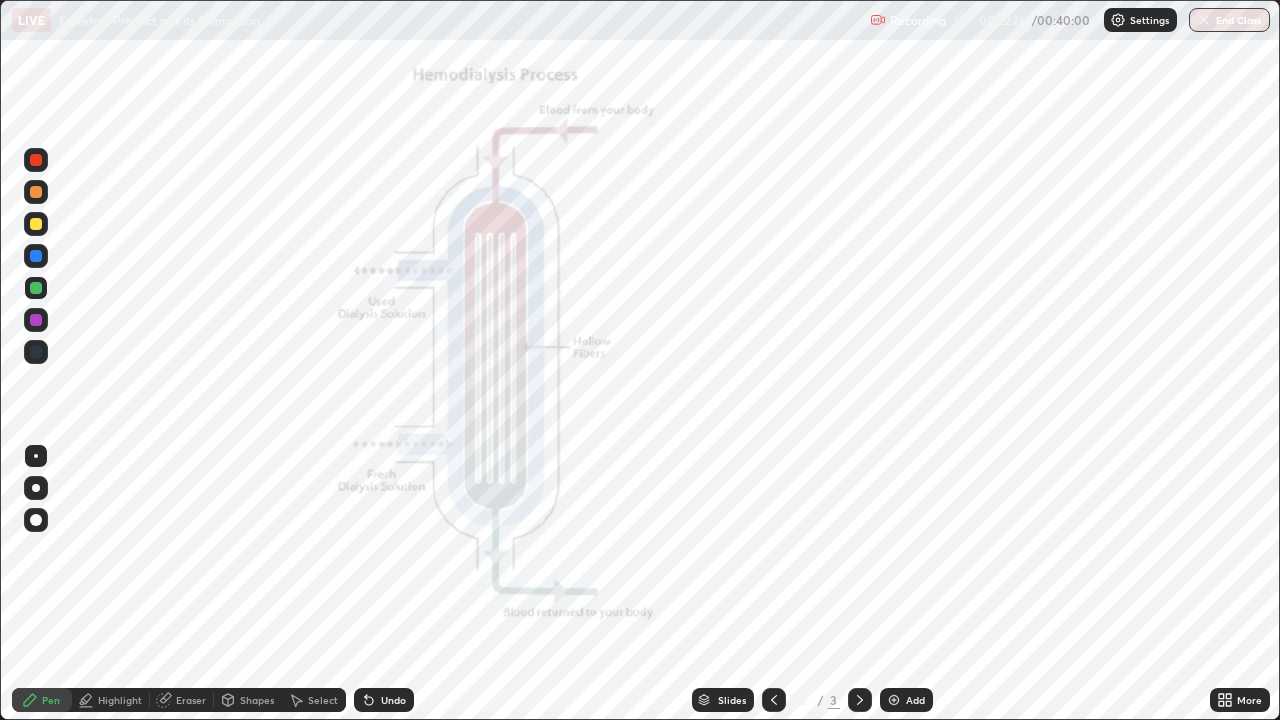 click at bounding box center [36, 256] 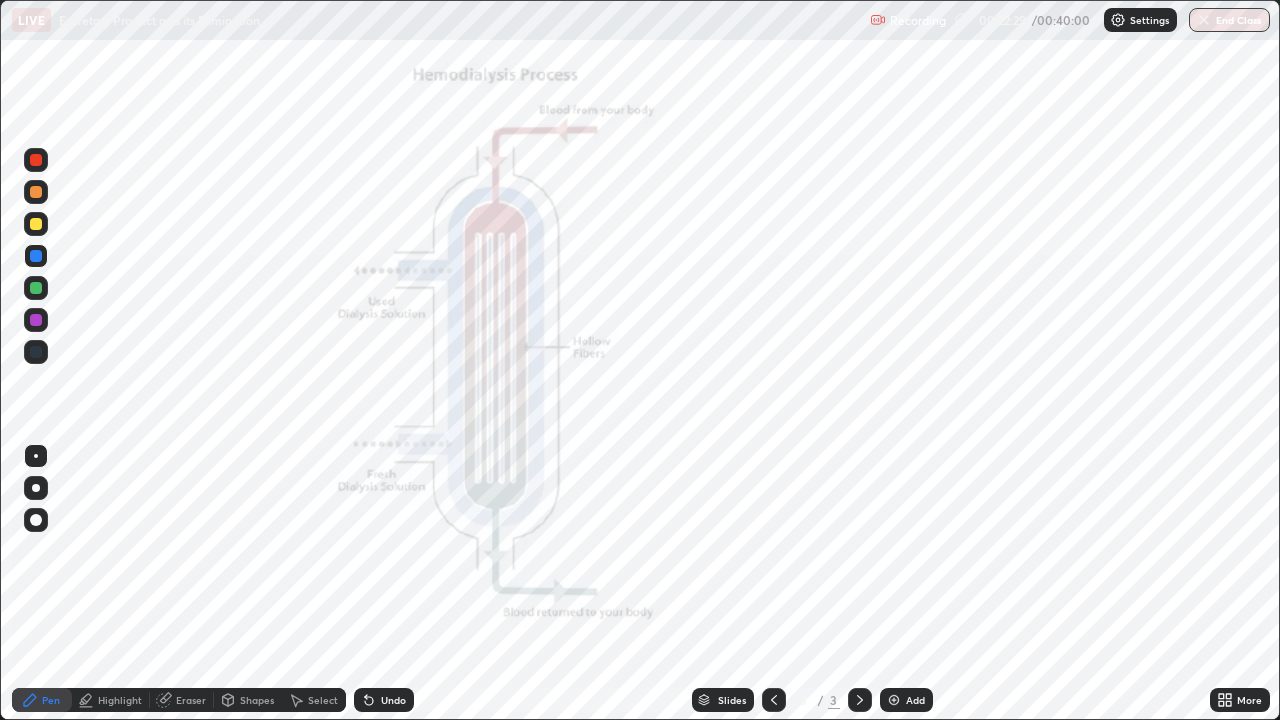 click at bounding box center (36, 320) 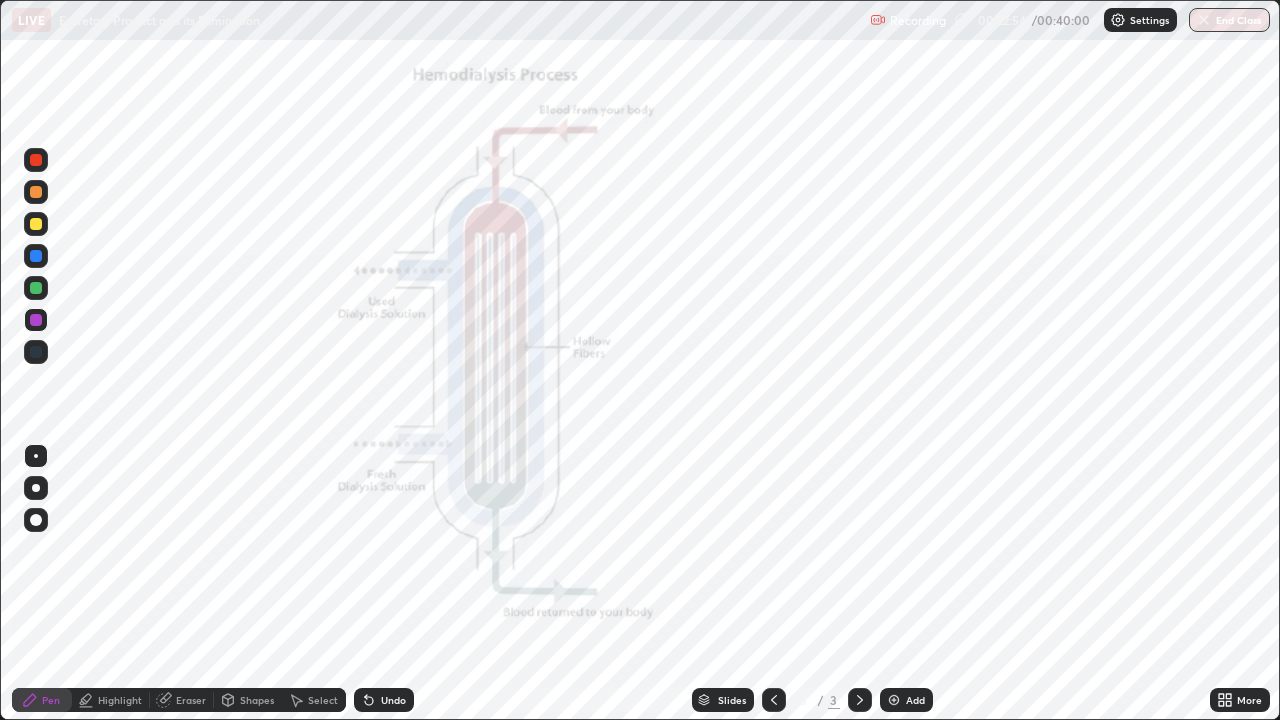 click at bounding box center [36, 320] 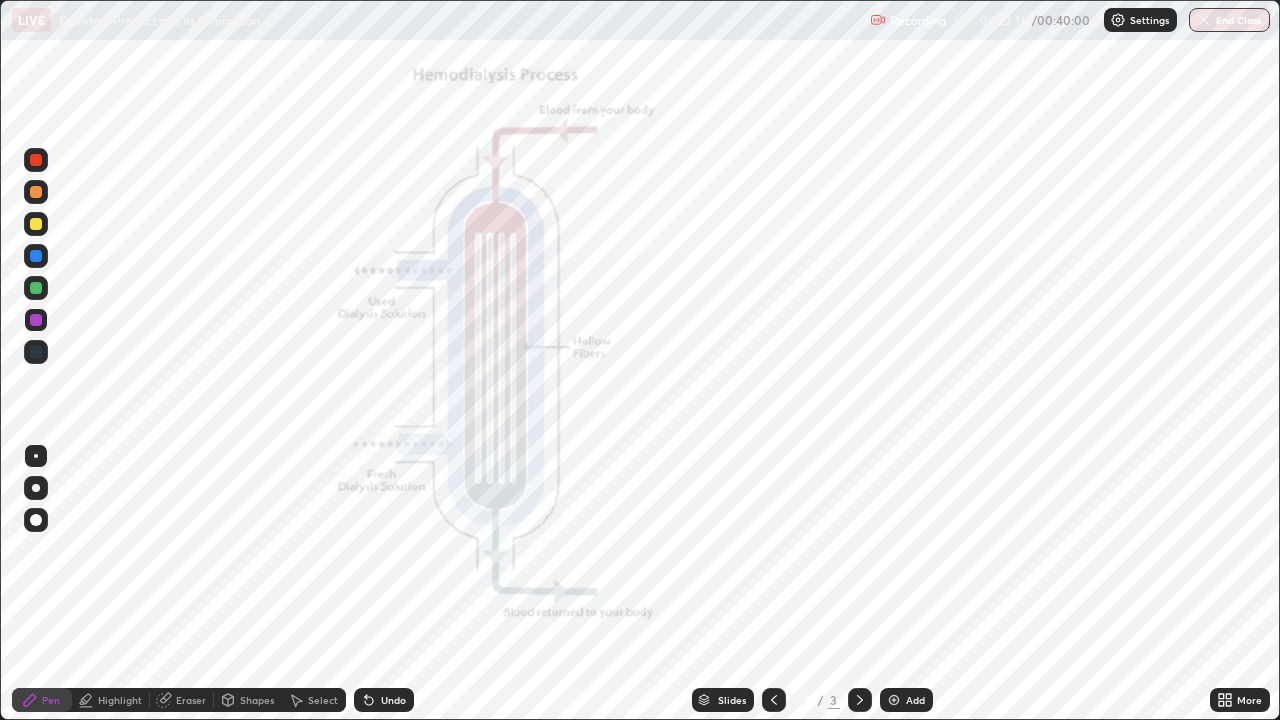 click at bounding box center [36, 288] 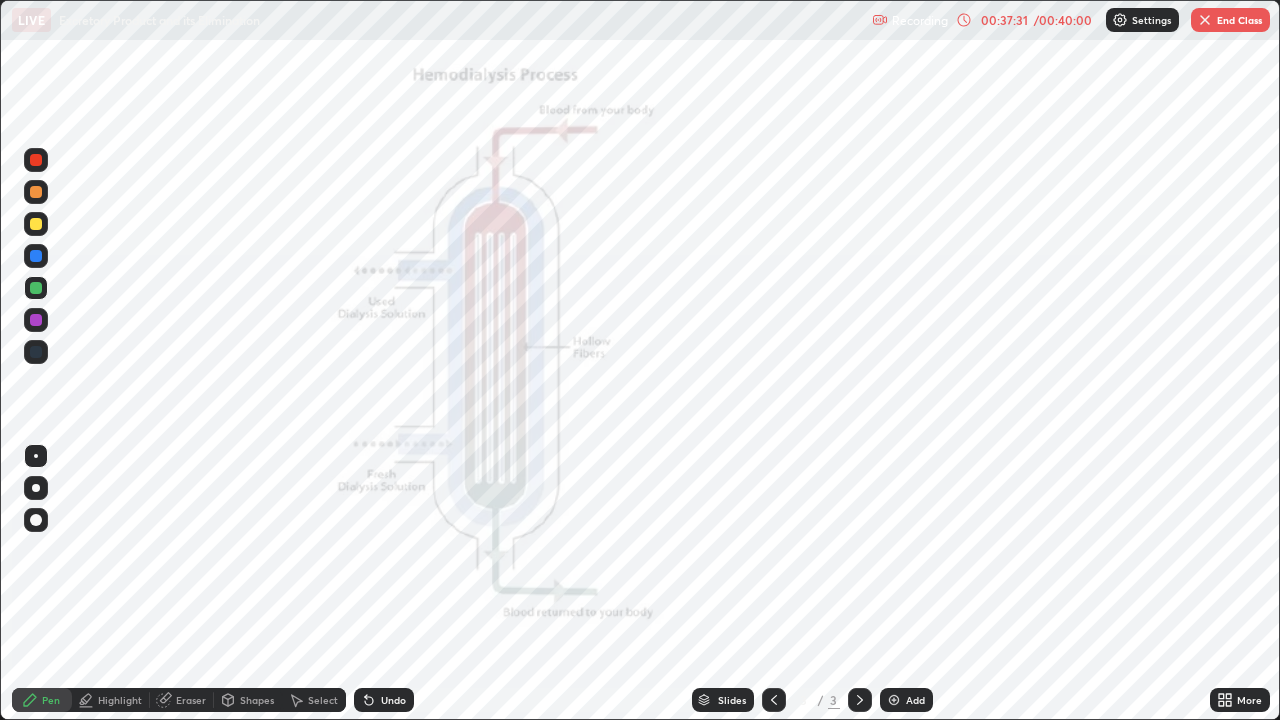 click on "End Class" at bounding box center (1230, 20) 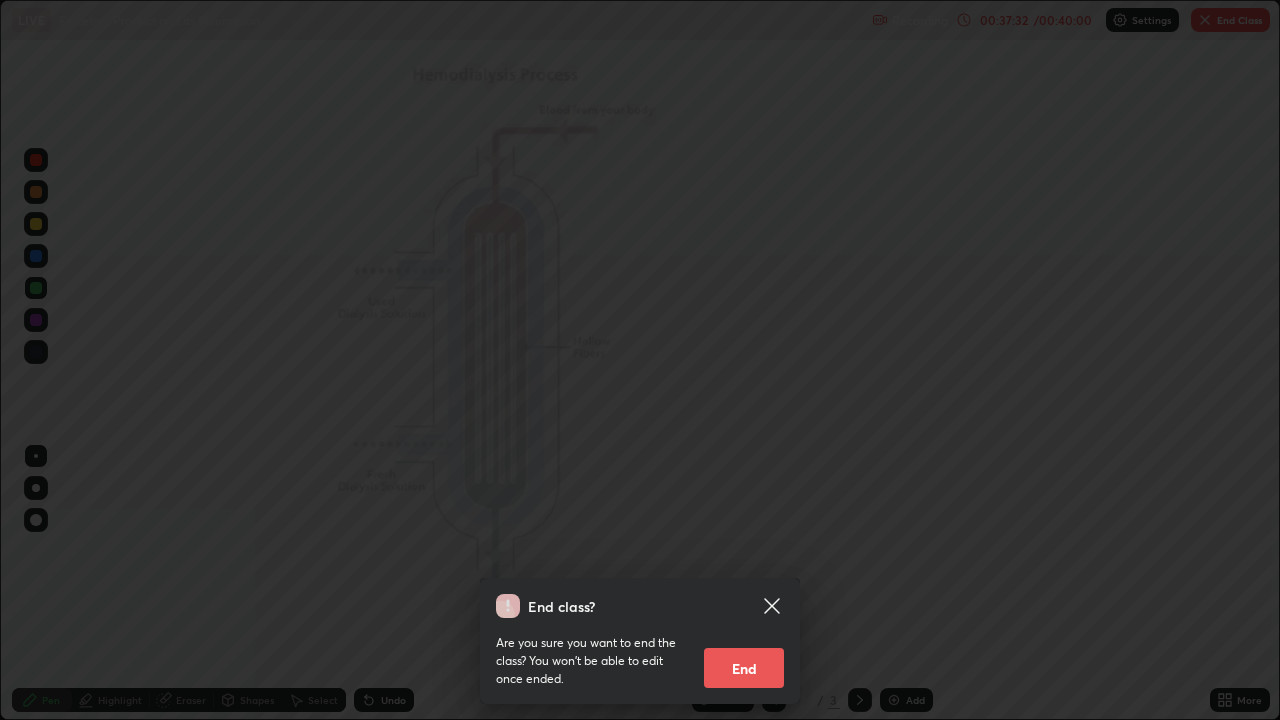 click on "End" at bounding box center [744, 668] 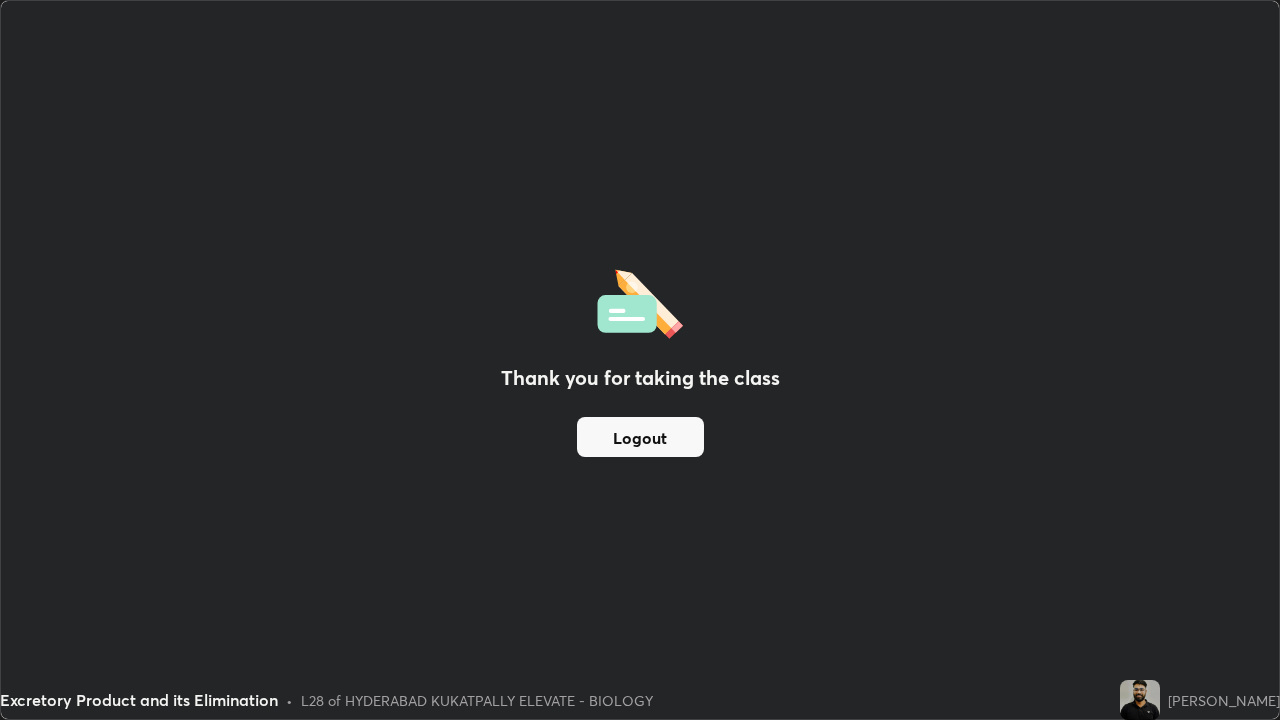 click on "Logout" at bounding box center [640, 437] 